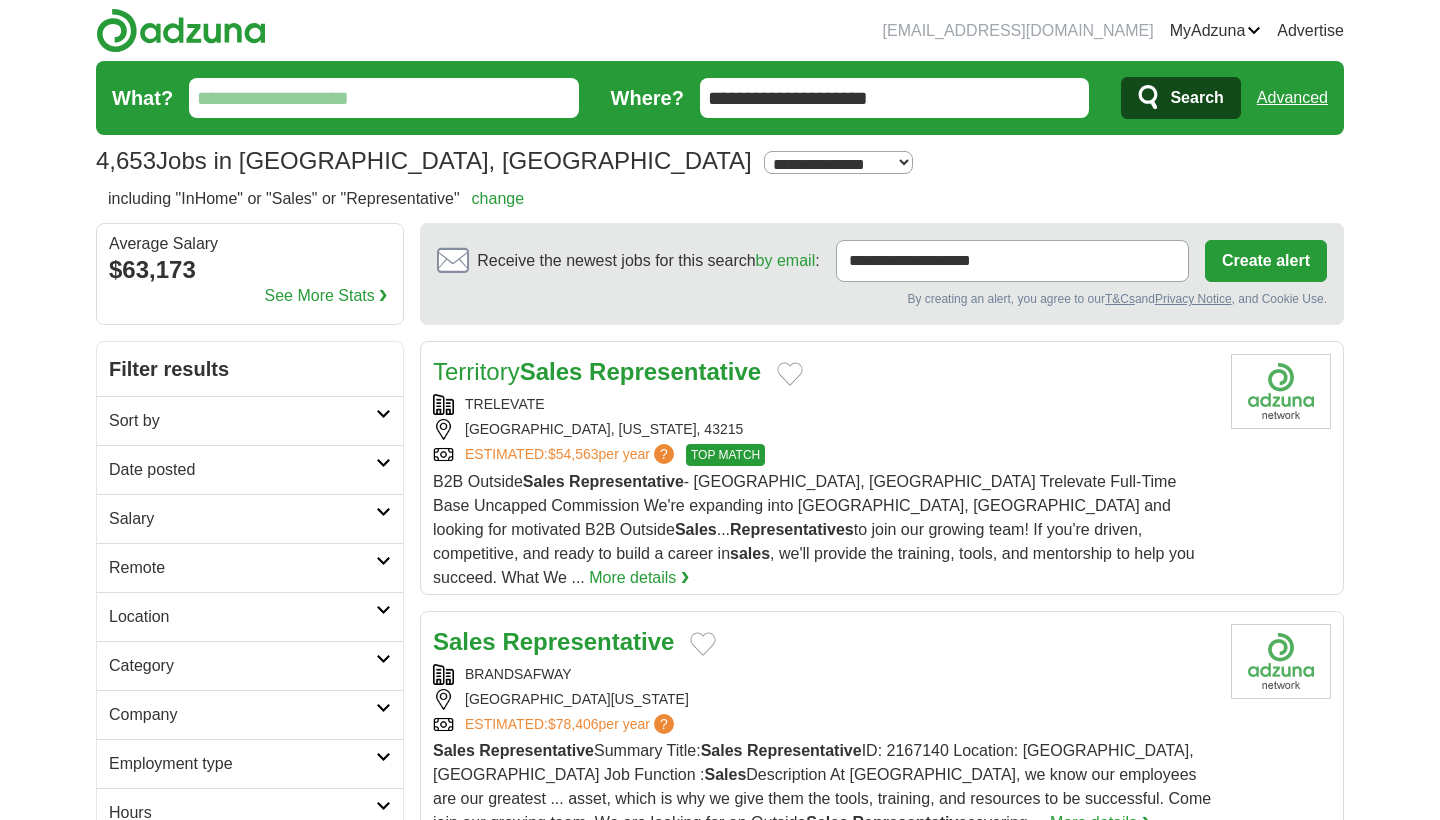 scroll, scrollTop: 0, scrollLeft: 0, axis: both 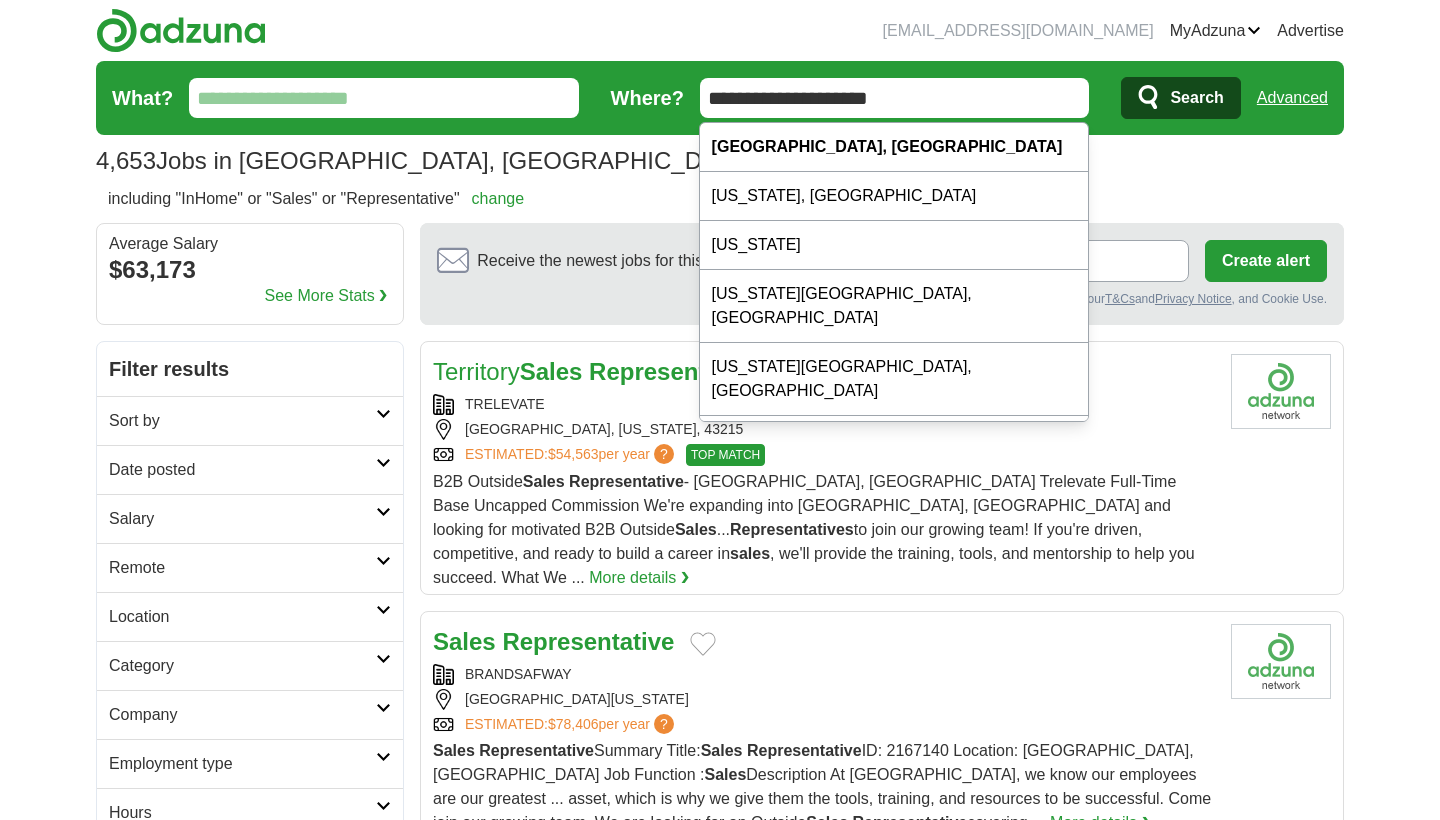 drag, startPoint x: 862, startPoint y: 97, endPoint x: 711, endPoint y: 96, distance: 151.00331 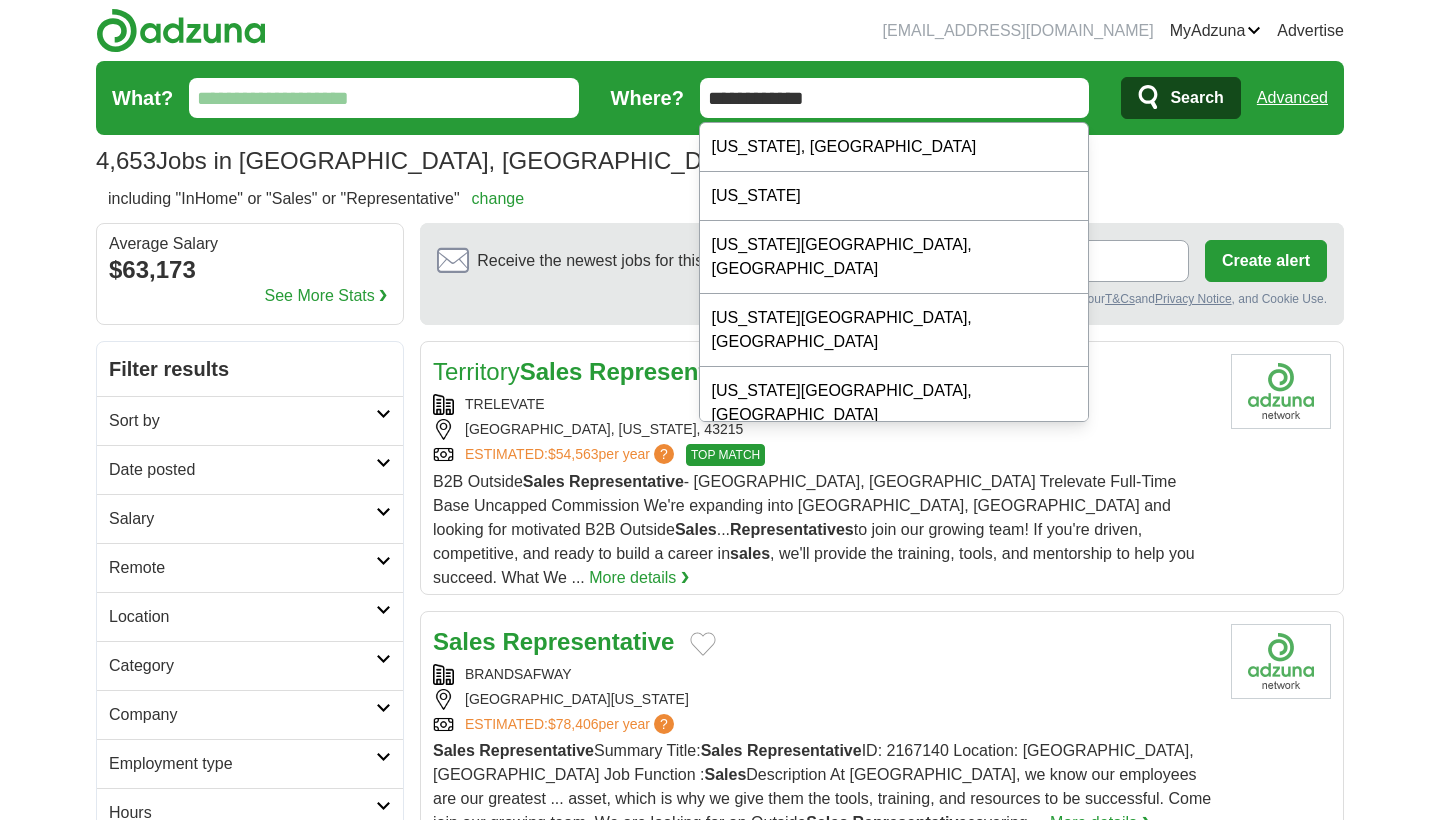 click on "**********" at bounding box center [895, 98] 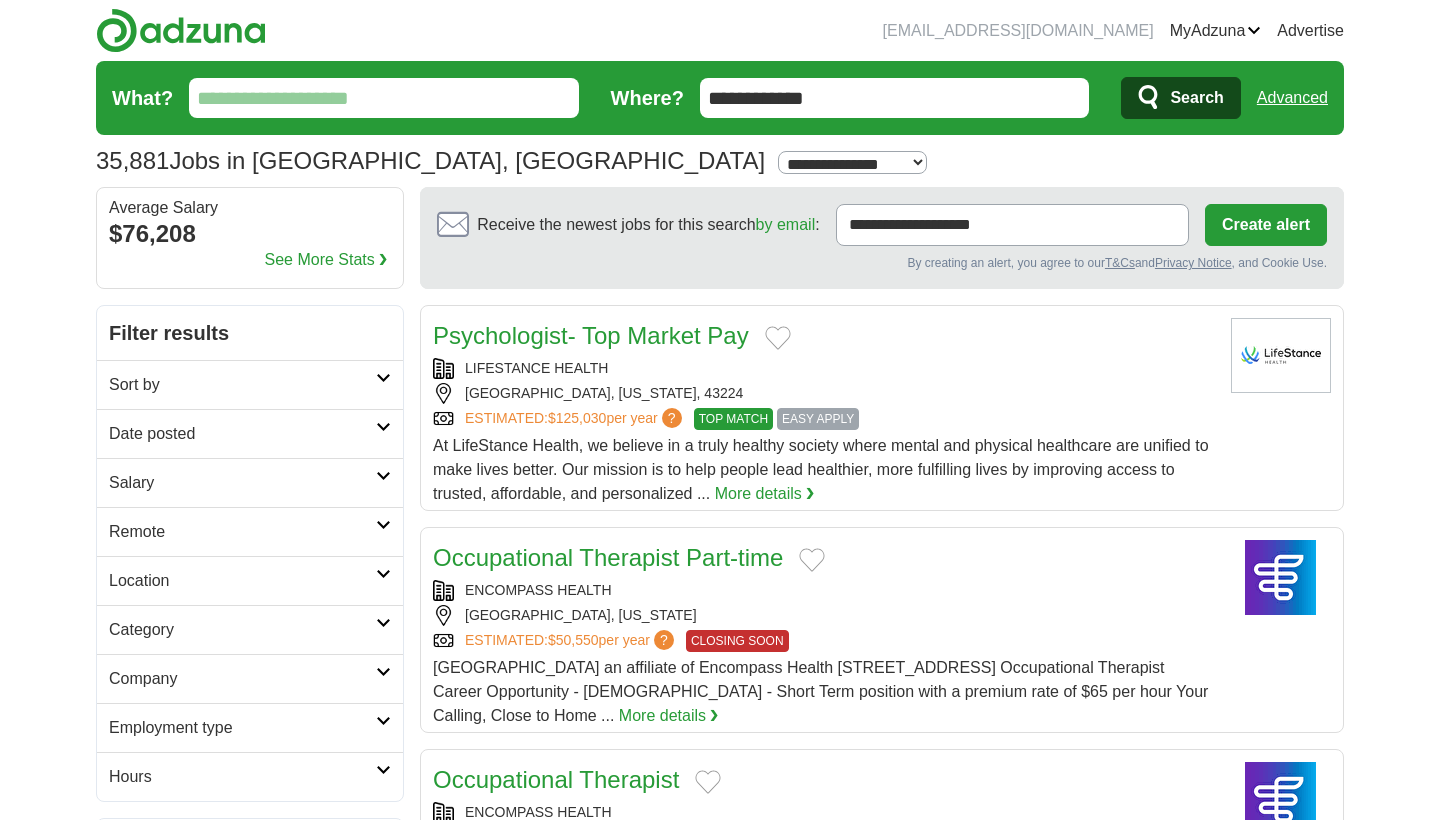 scroll, scrollTop: 0, scrollLeft: 0, axis: both 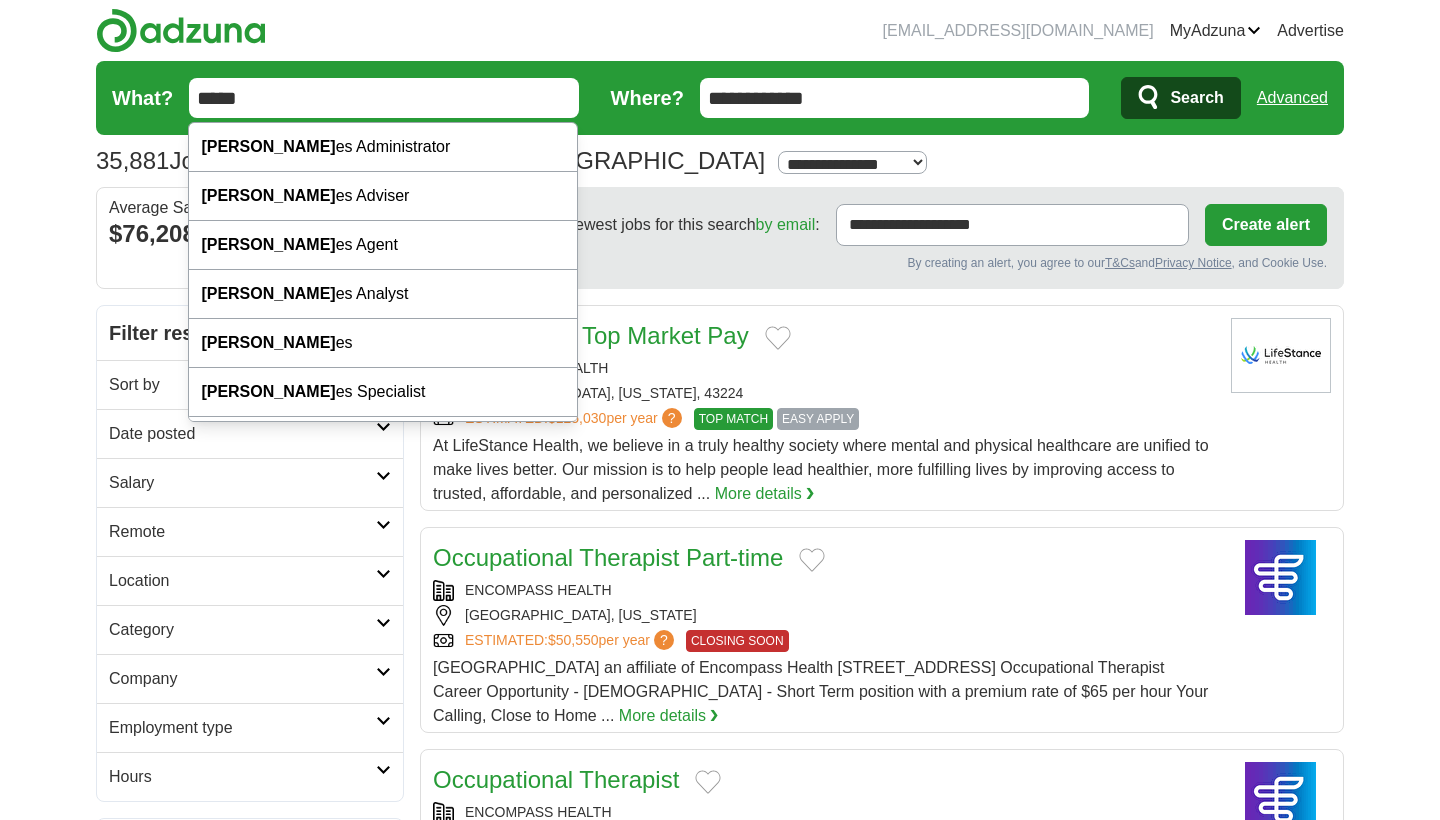 type on "*****" 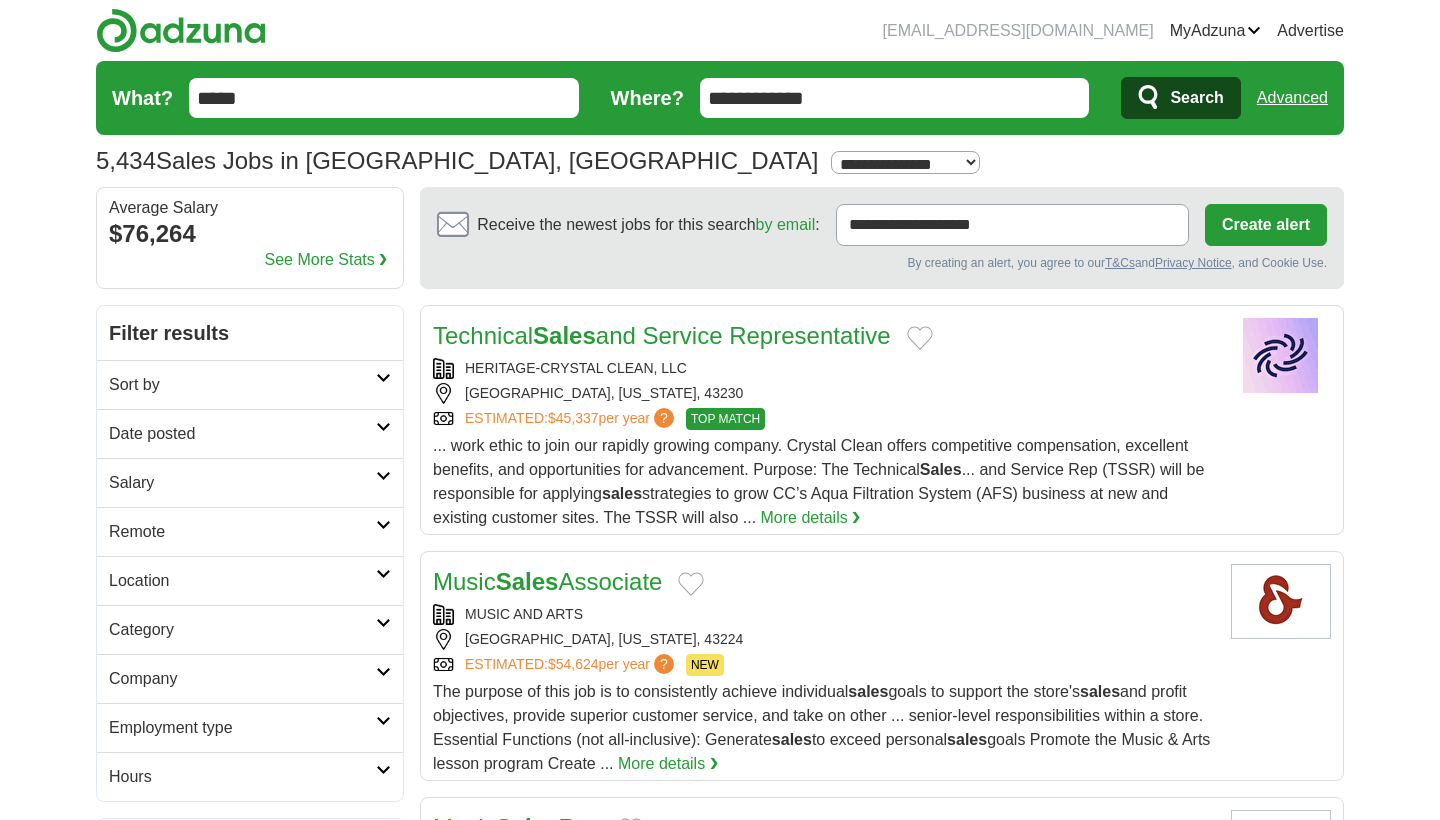 scroll, scrollTop: 0, scrollLeft: 0, axis: both 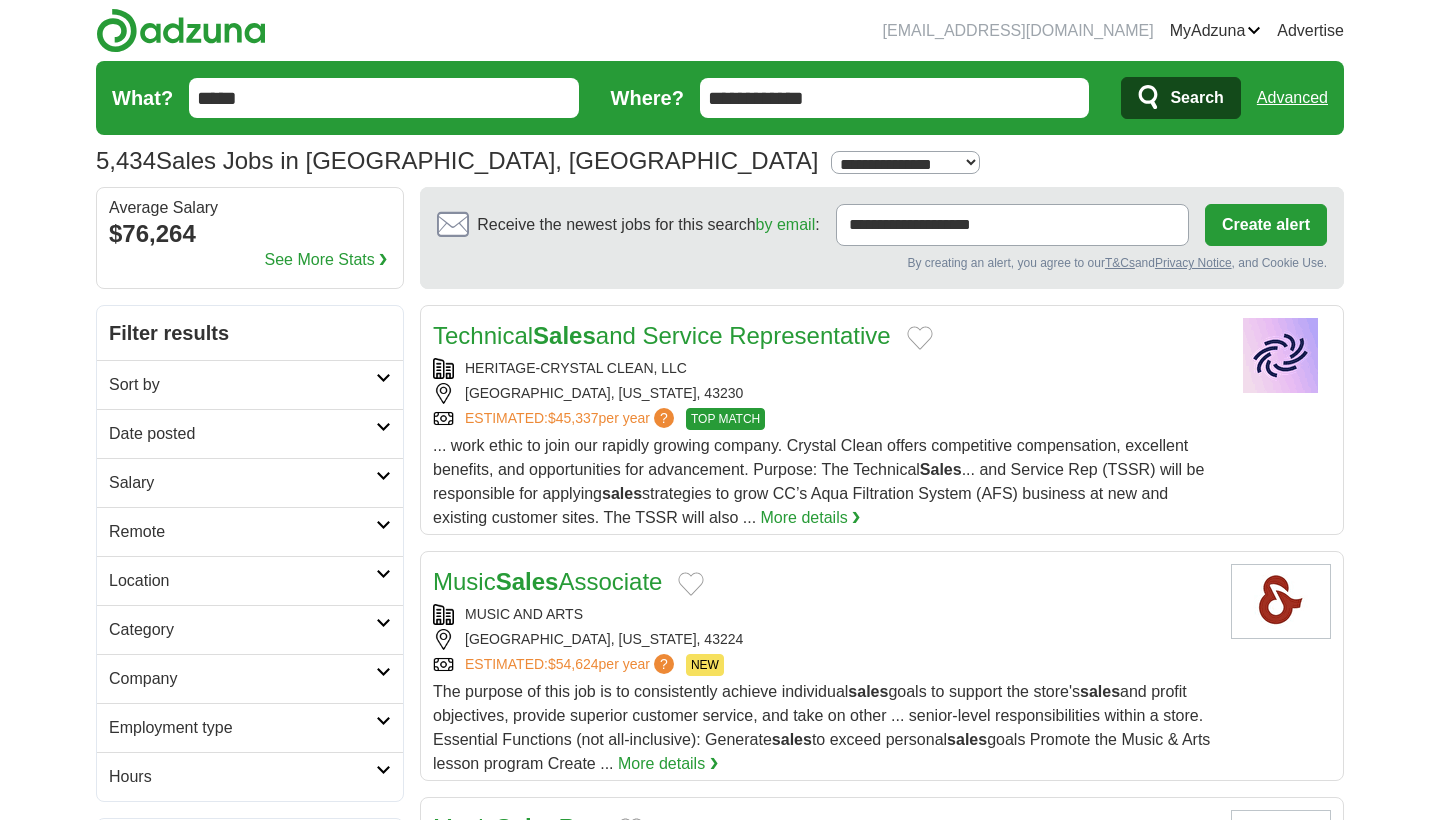 click on "Date posted" at bounding box center [242, 434] 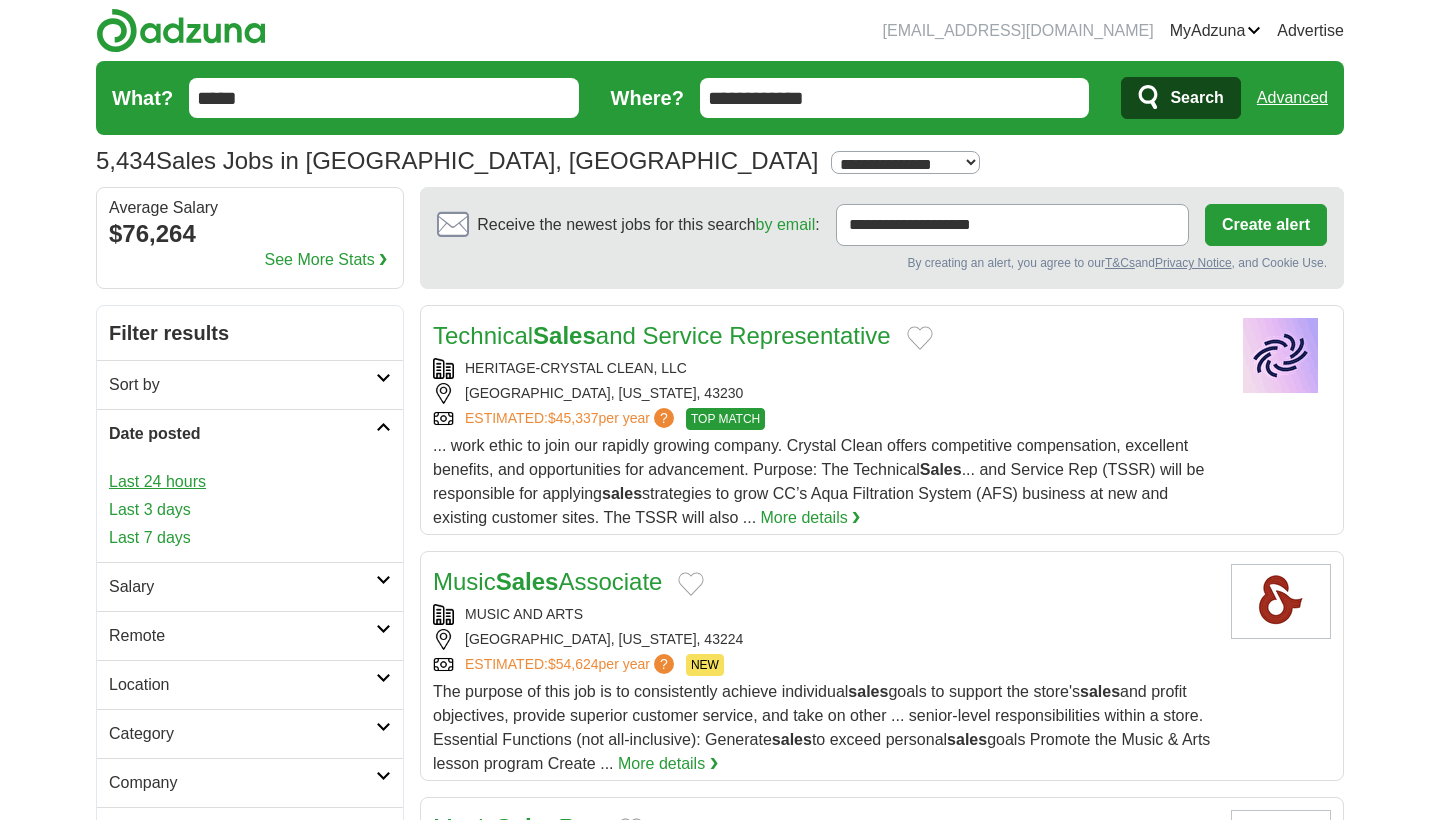 click on "Last 24 hours" at bounding box center [250, 482] 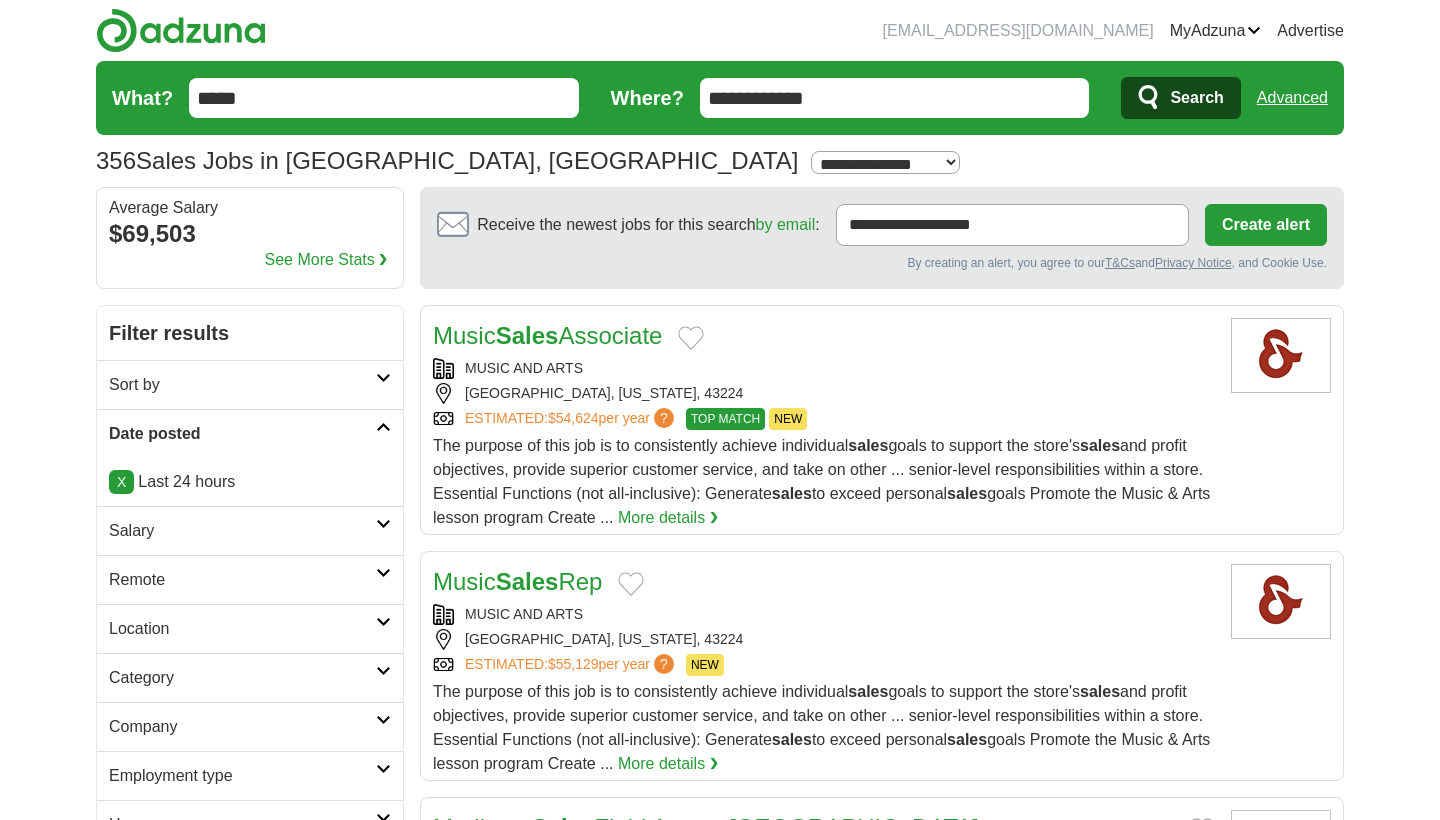 scroll, scrollTop: 0, scrollLeft: 0, axis: both 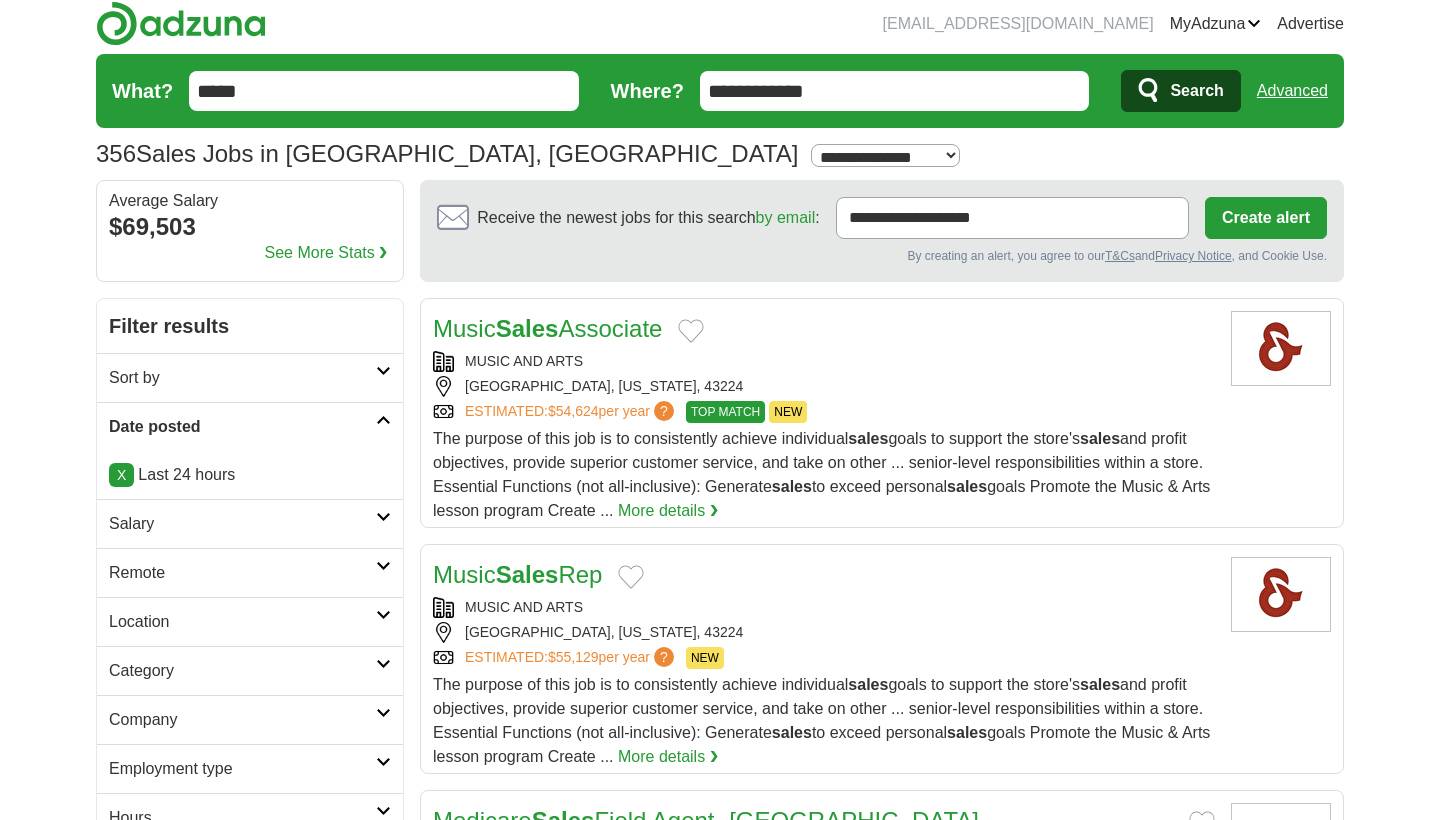 click on "Salary" at bounding box center [242, 524] 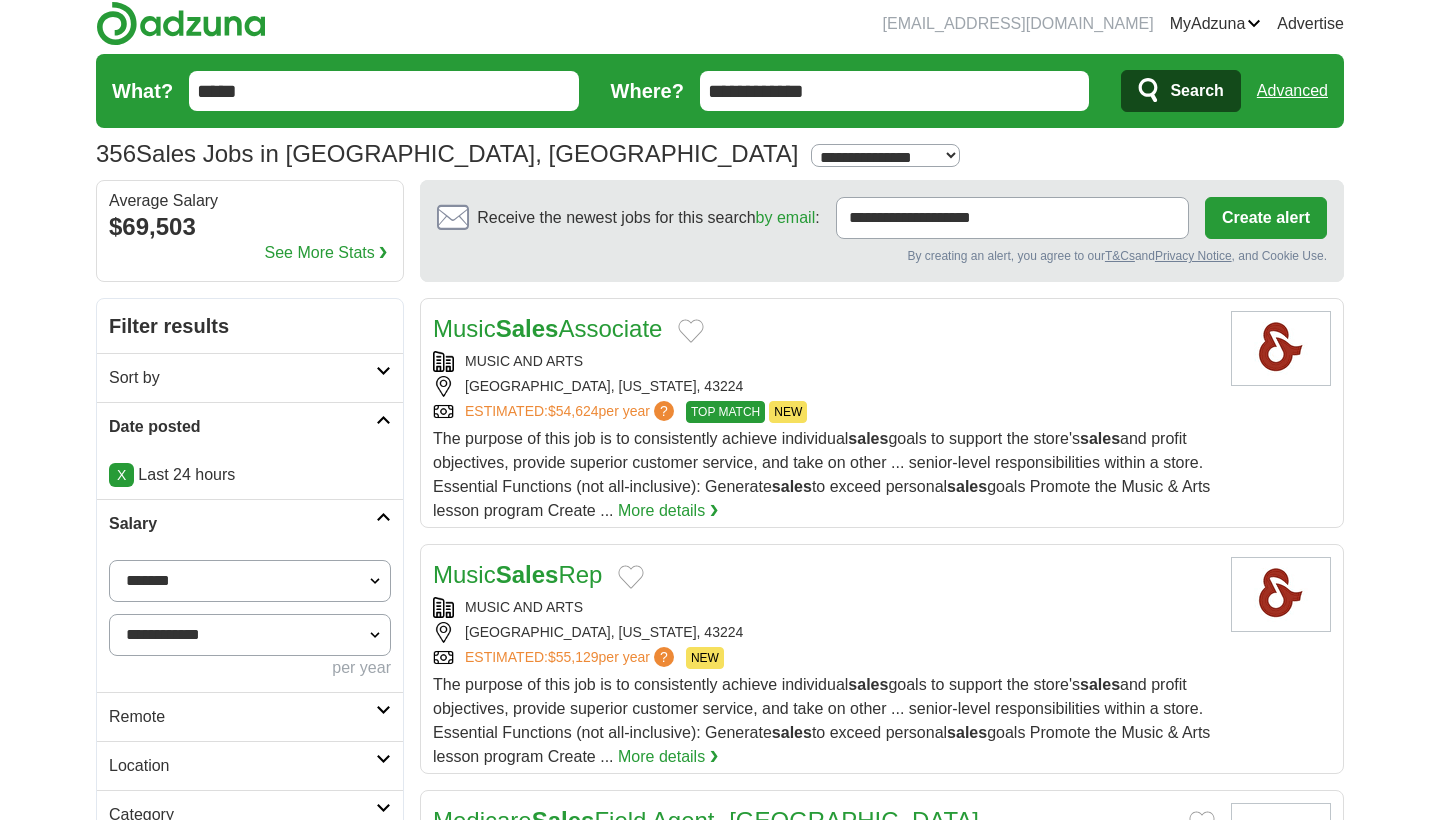 select on "*****" 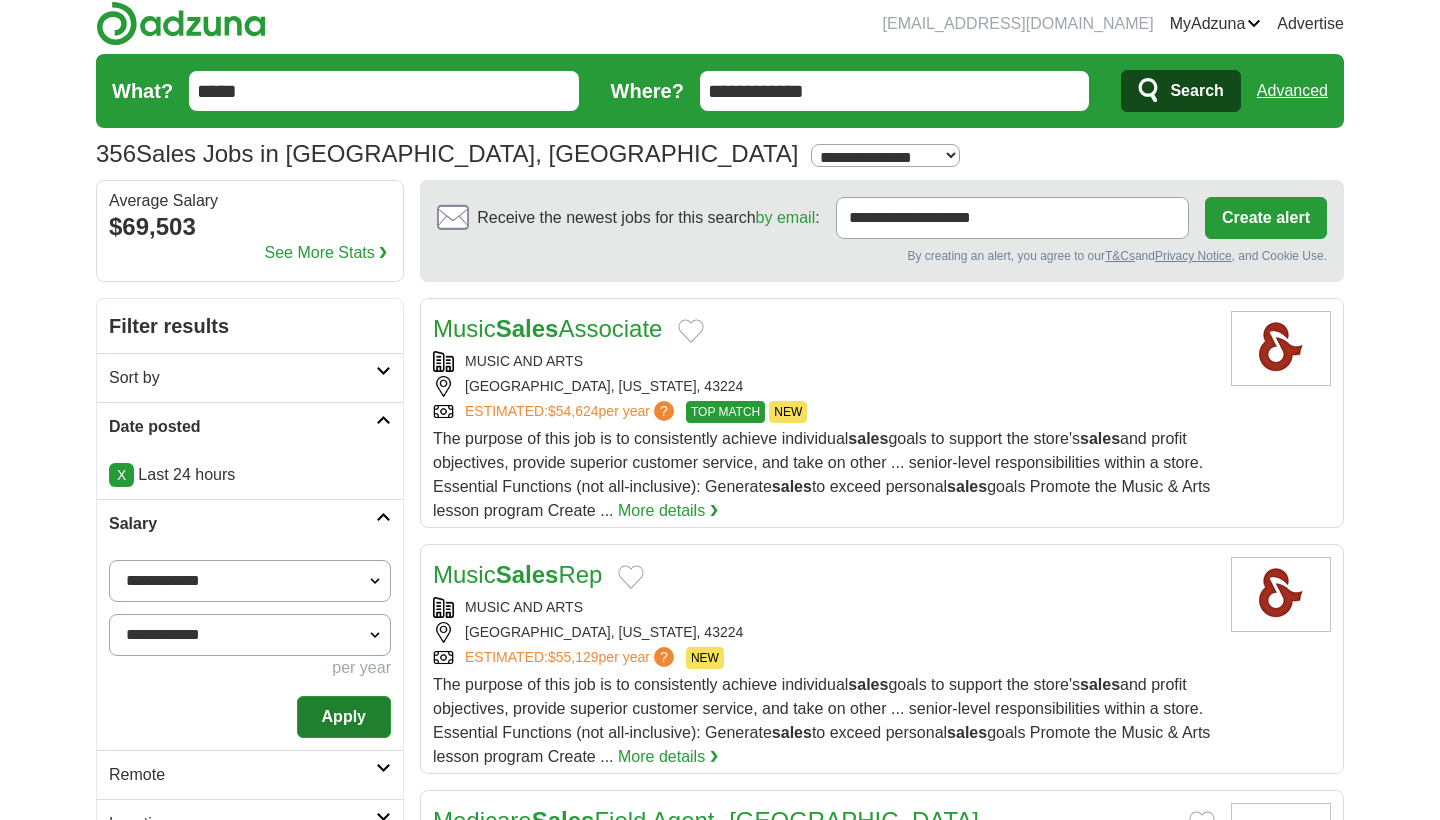 click on "Apply" at bounding box center [344, 717] 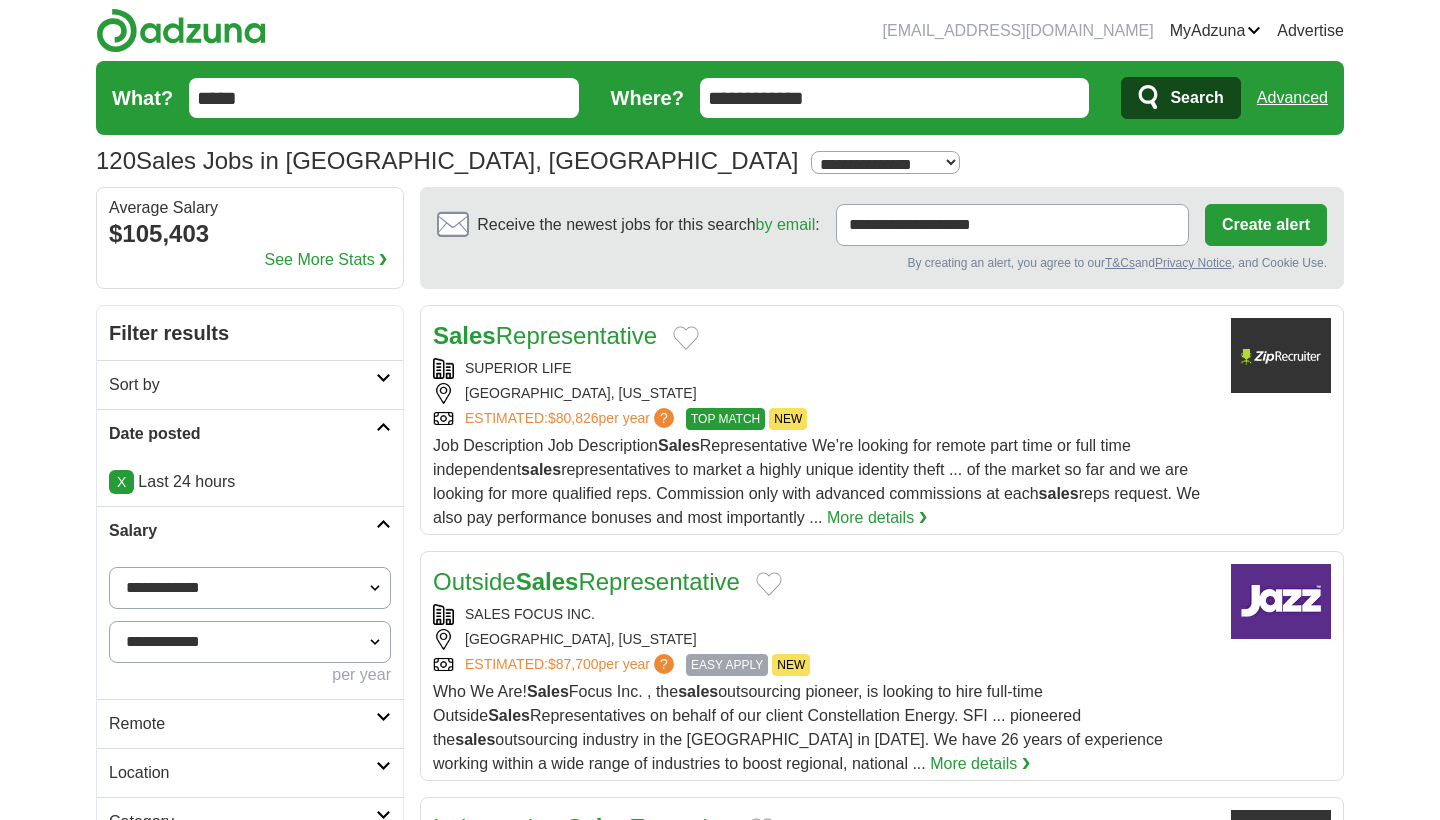 scroll, scrollTop: 0, scrollLeft: 0, axis: both 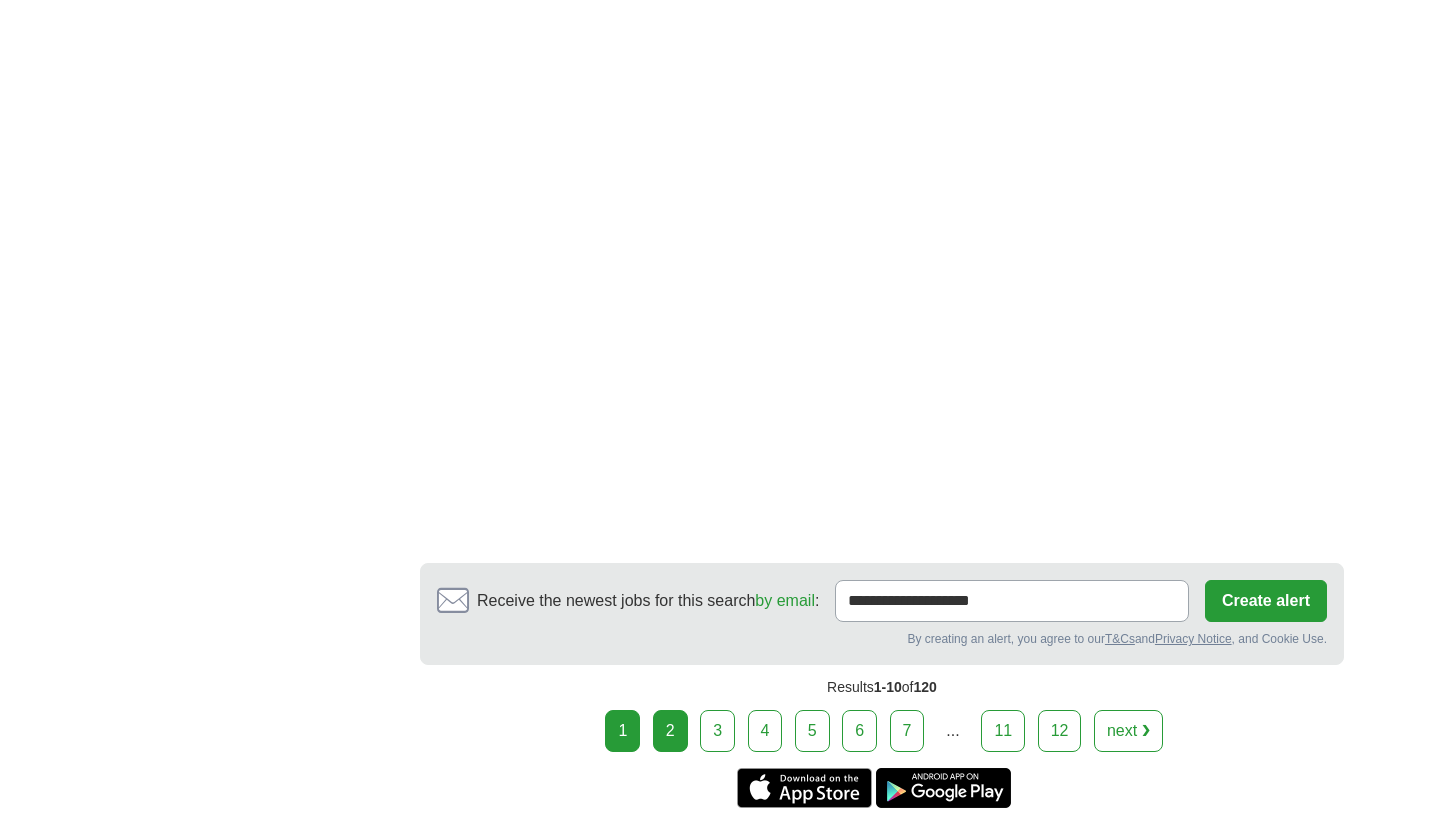 click on "2" at bounding box center (670, 731) 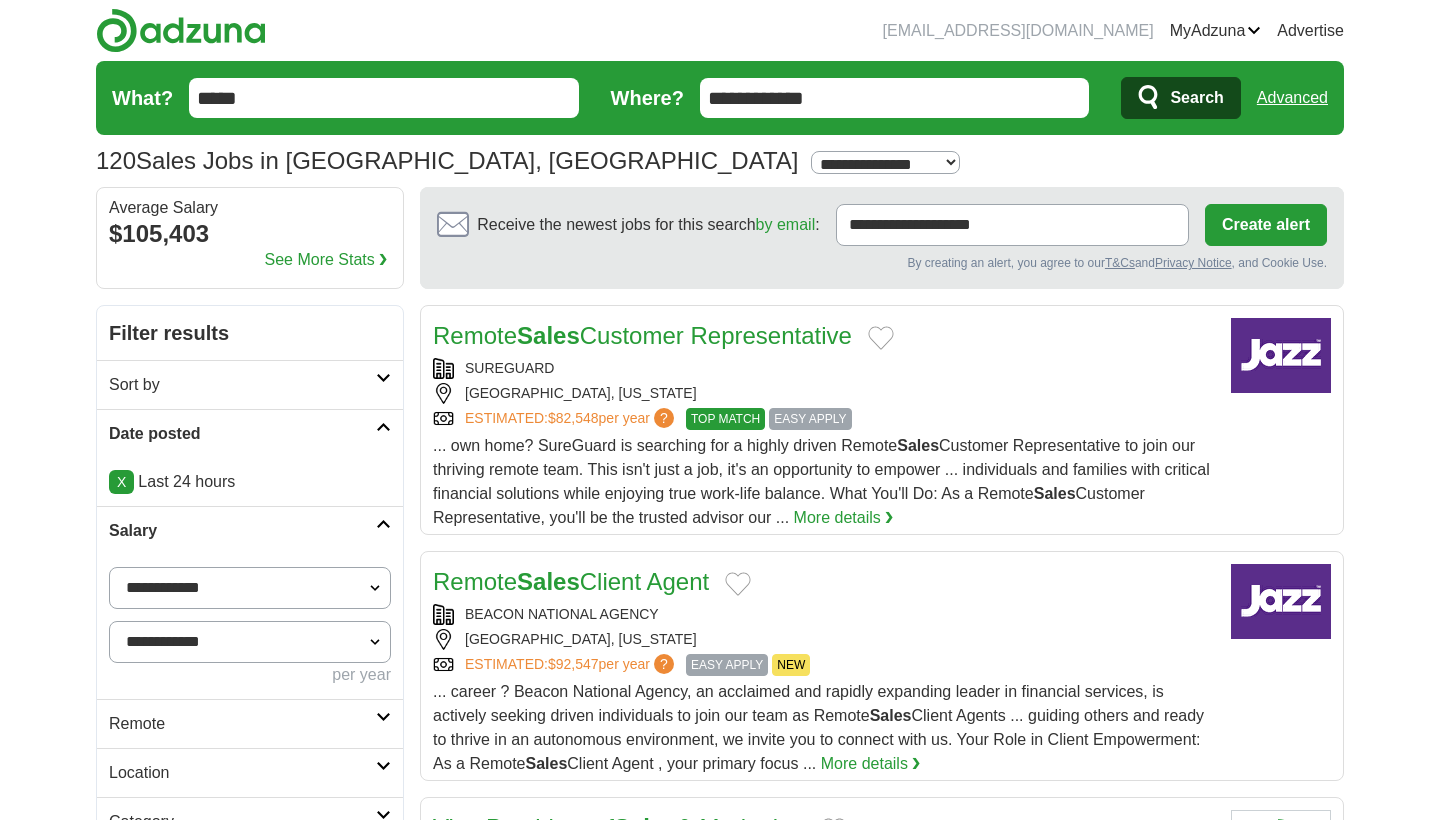 scroll, scrollTop: 0, scrollLeft: 0, axis: both 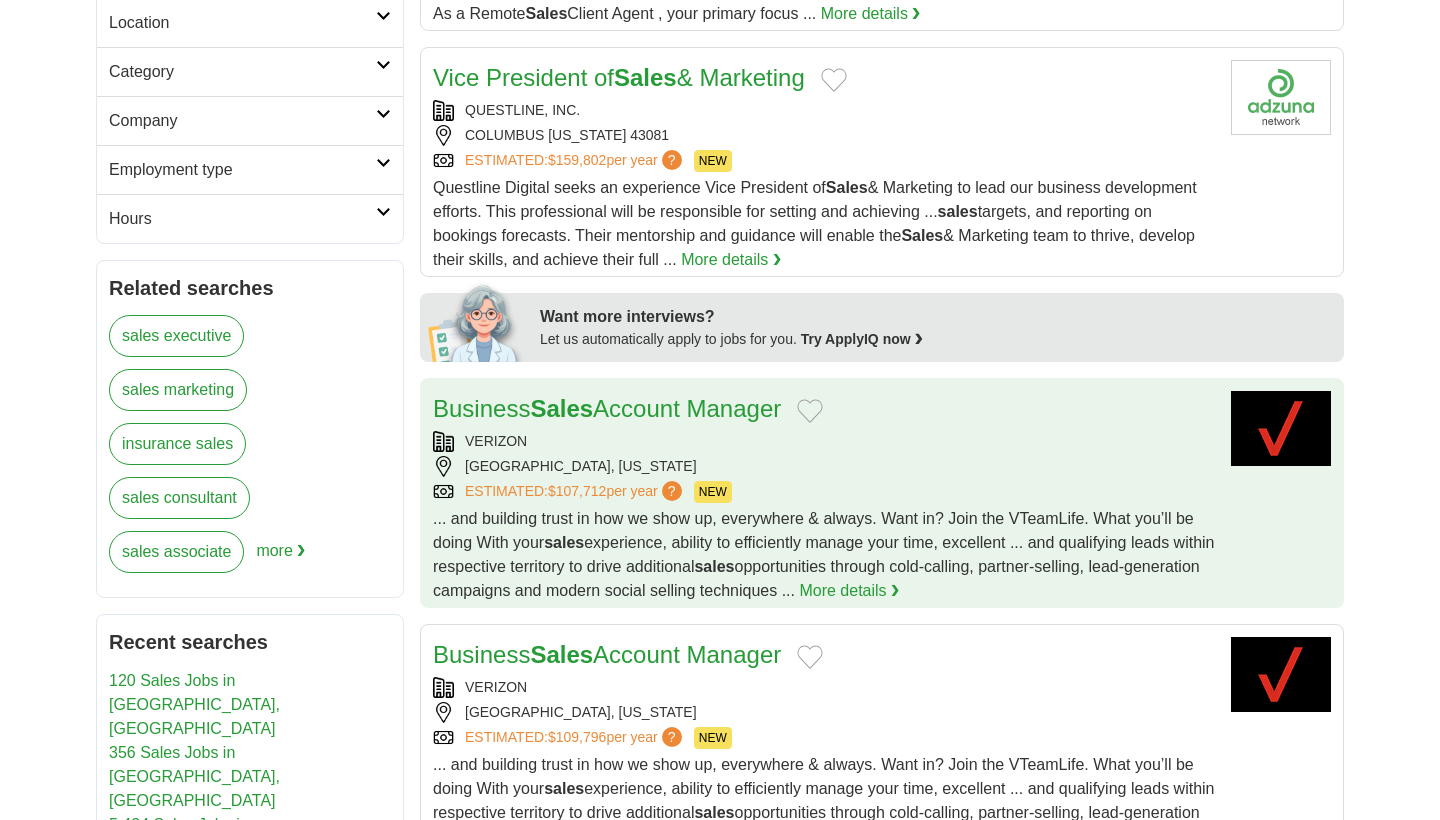 click on "HILLIARD, OHIO" at bounding box center (824, 466) 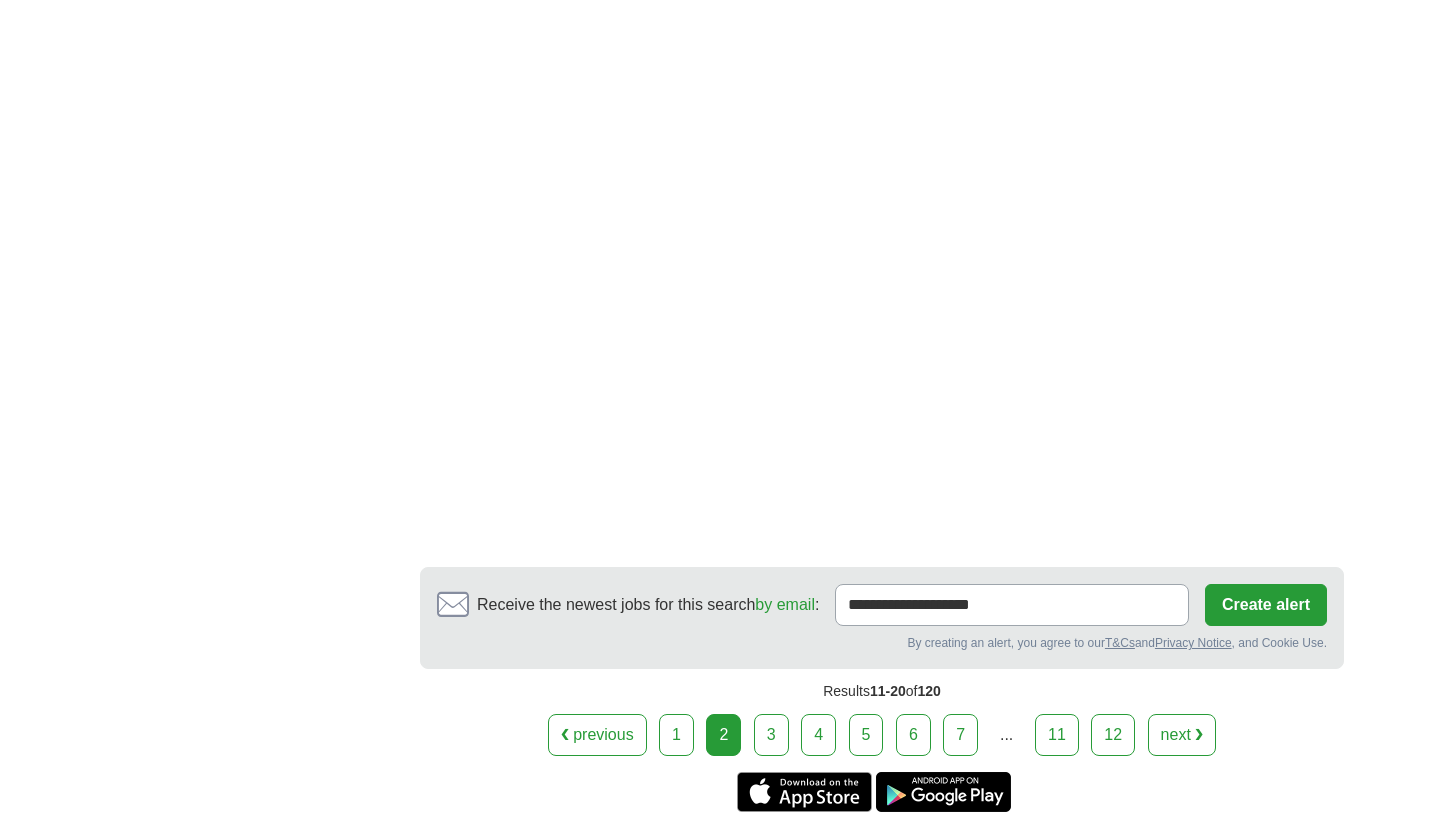 scroll, scrollTop: 3496, scrollLeft: 0, axis: vertical 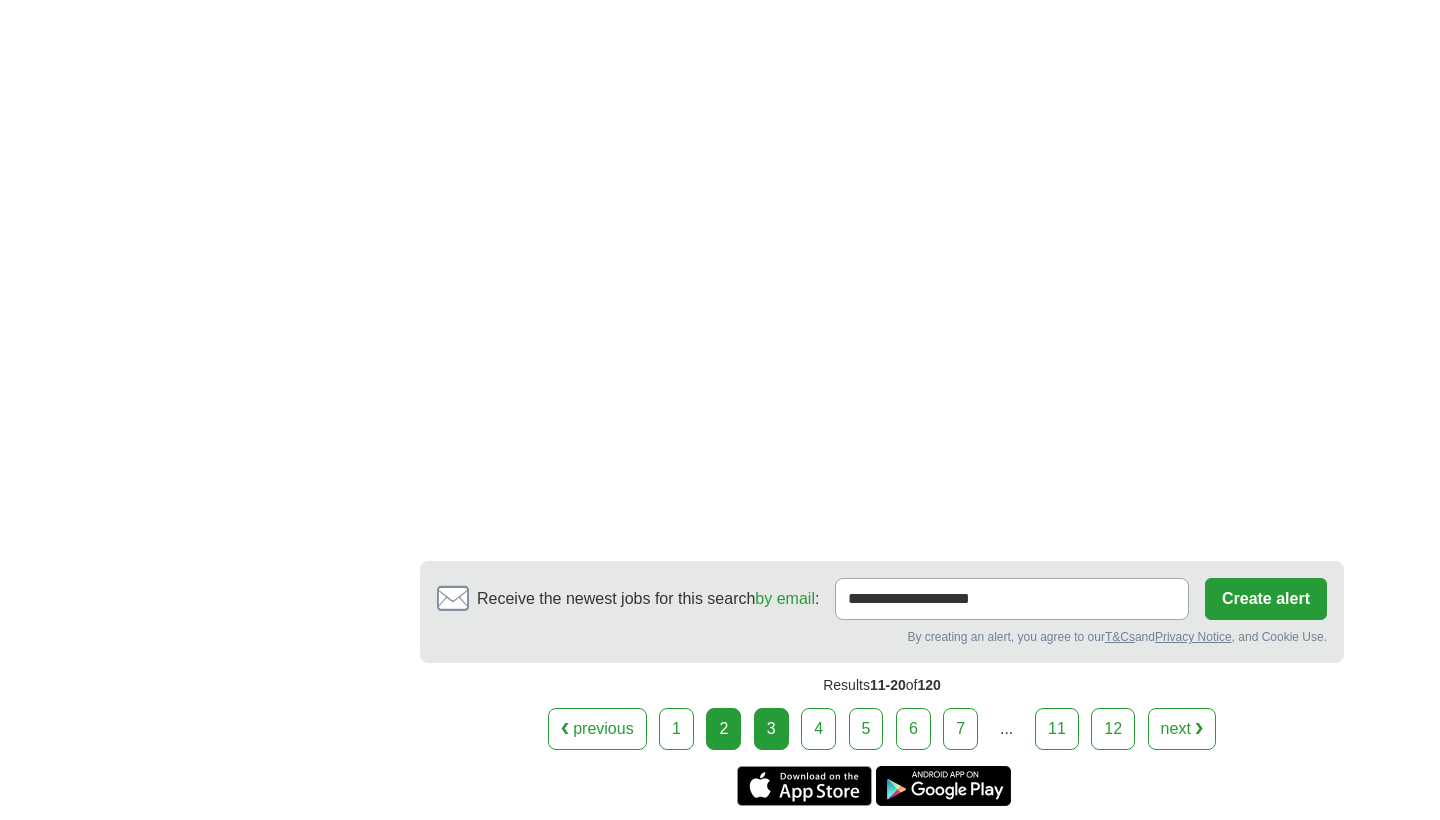click on "3" at bounding box center [771, 729] 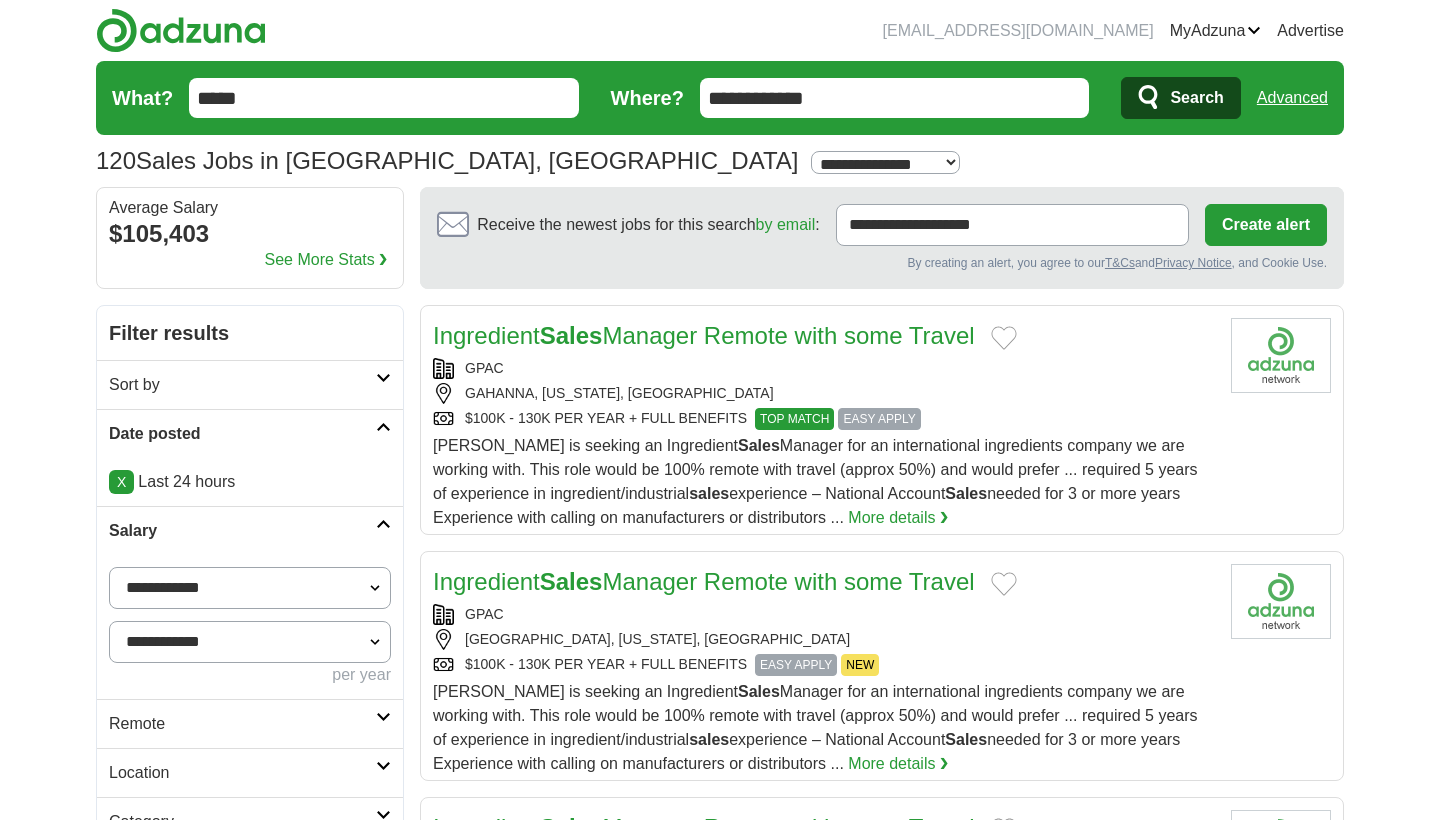 scroll, scrollTop: 0, scrollLeft: 0, axis: both 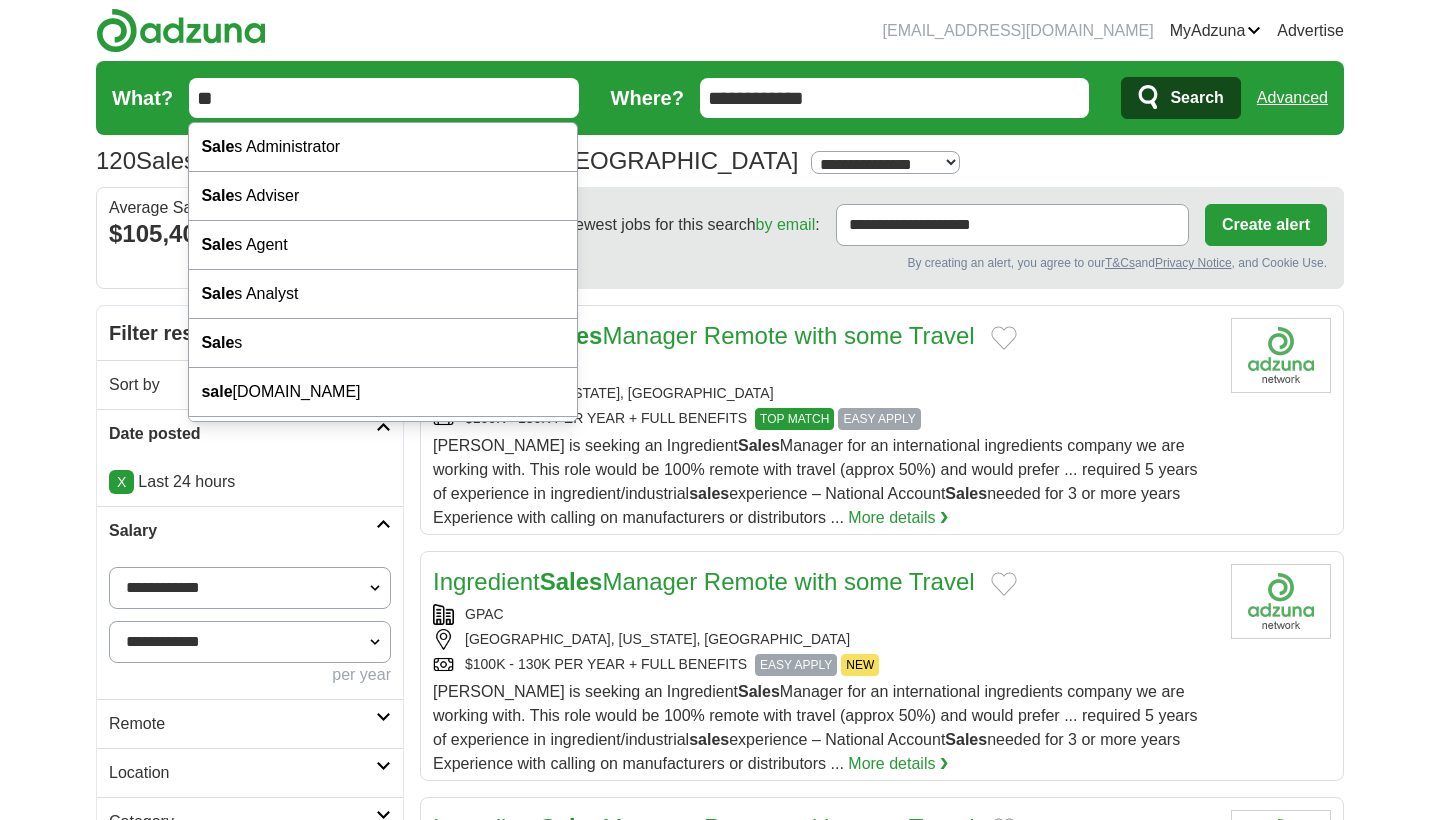 type on "*" 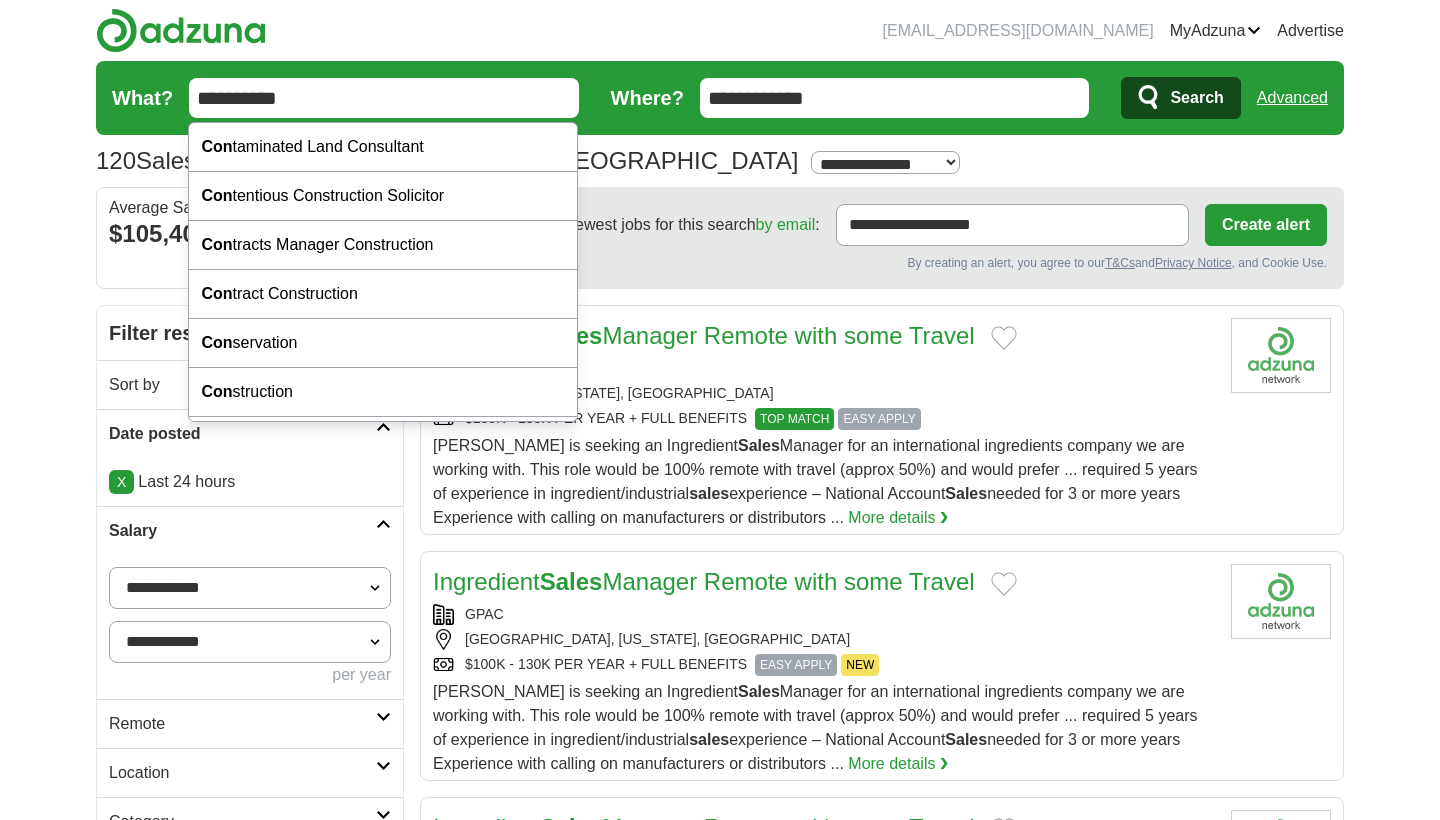 type on "**********" 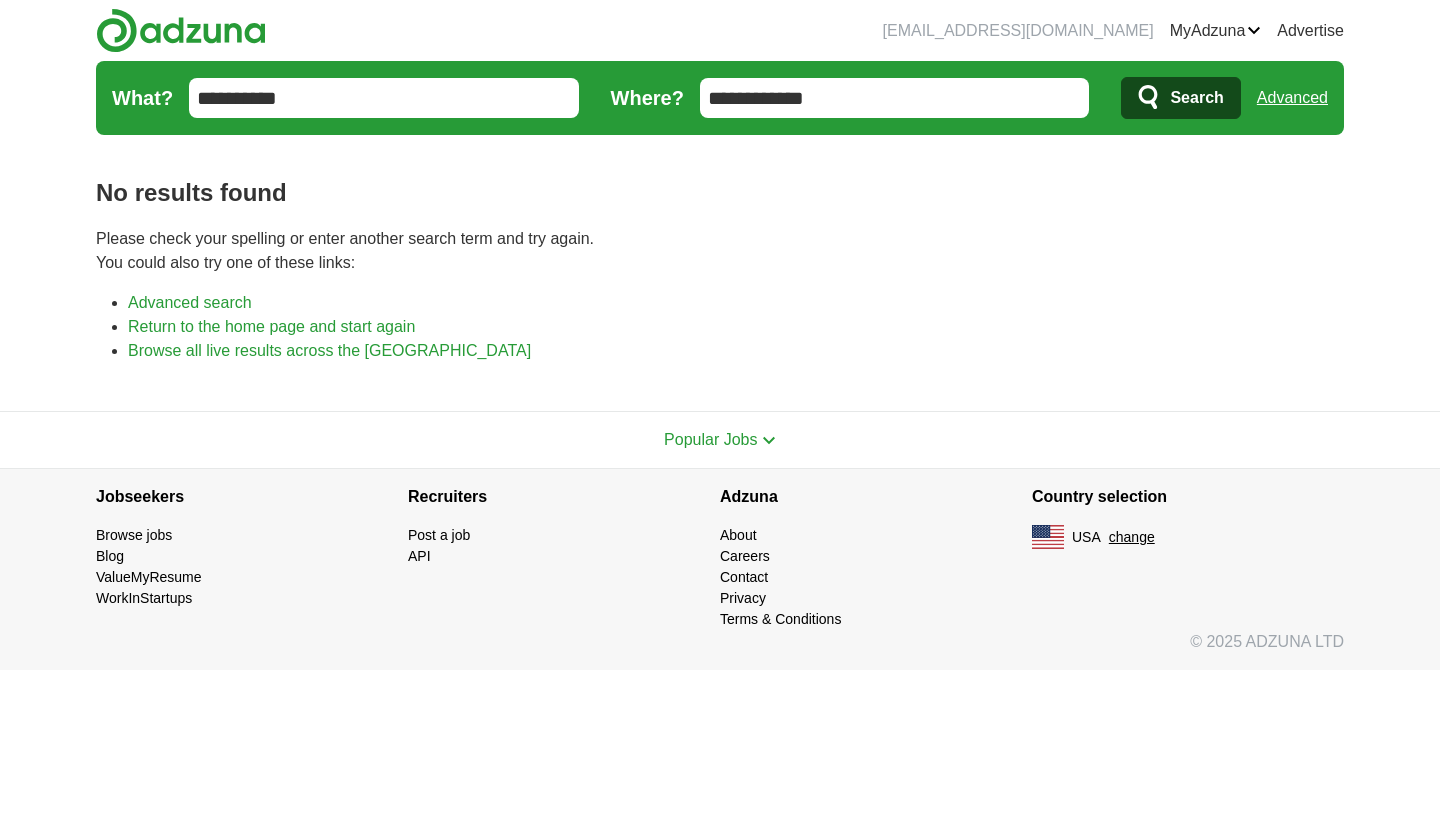 scroll, scrollTop: 0, scrollLeft: 0, axis: both 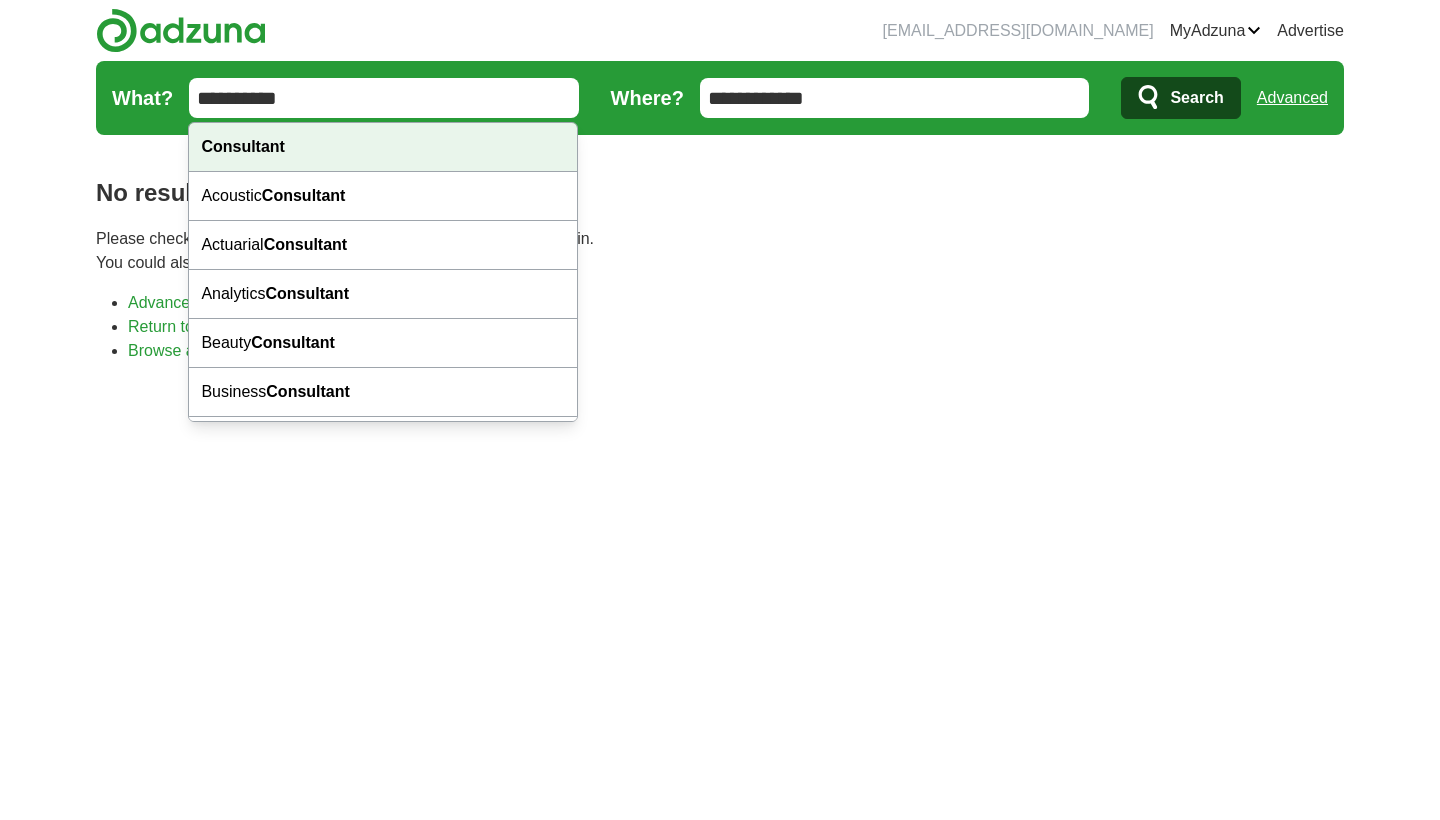click on "Consultant" at bounding box center (243, 146) 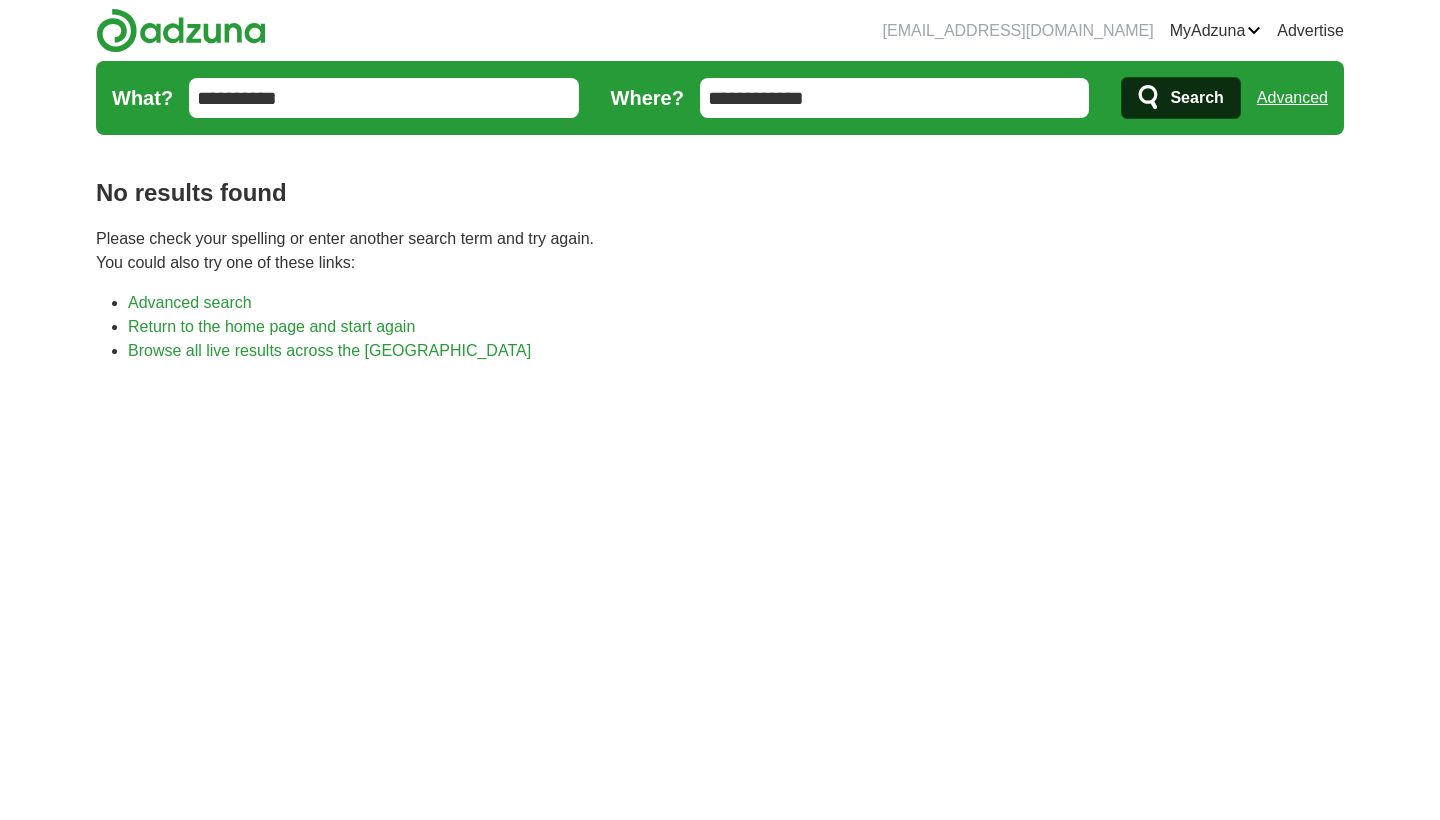 click on "Search" at bounding box center (1196, 98) 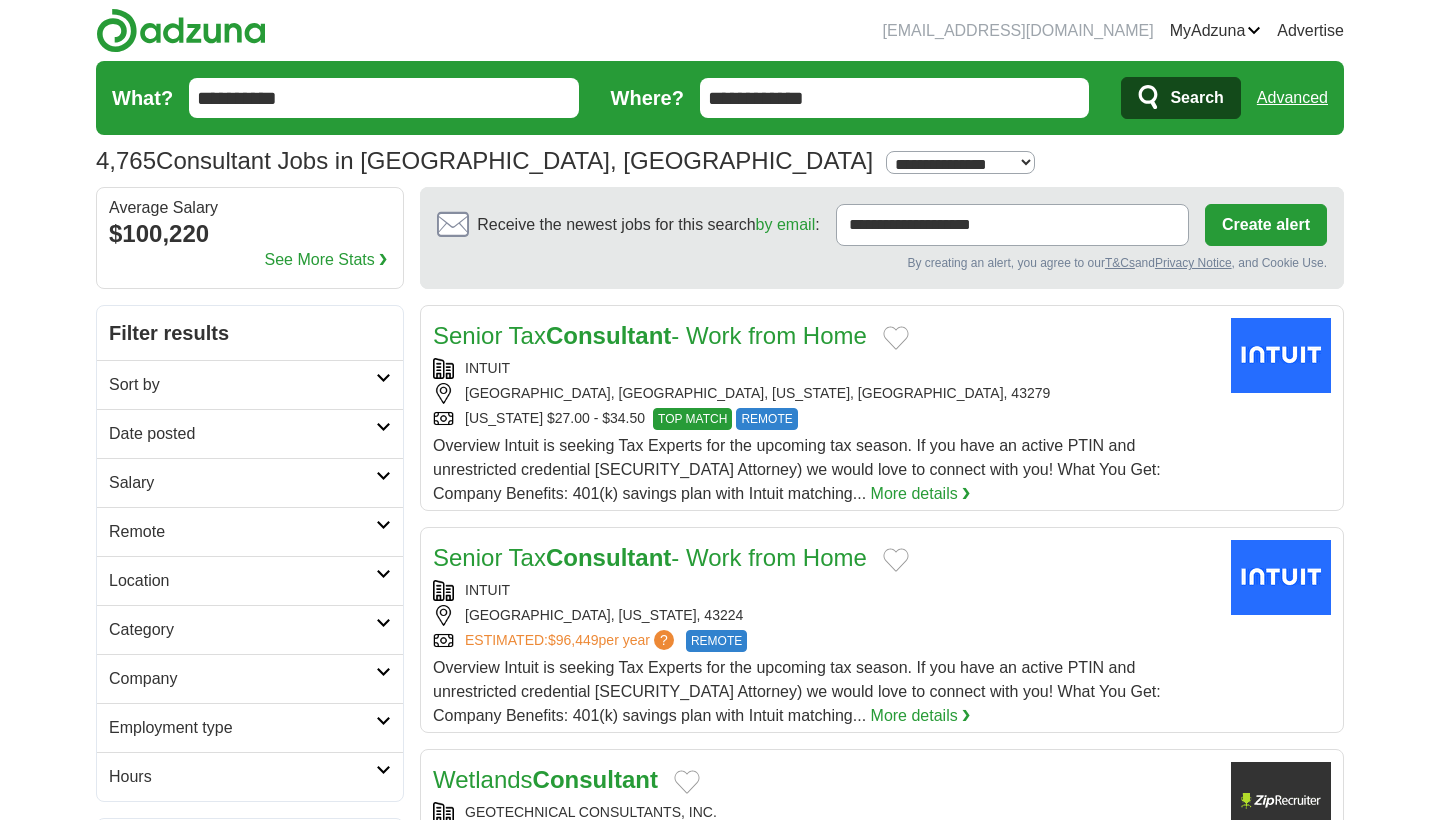 scroll, scrollTop: 0, scrollLeft: 0, axis: both 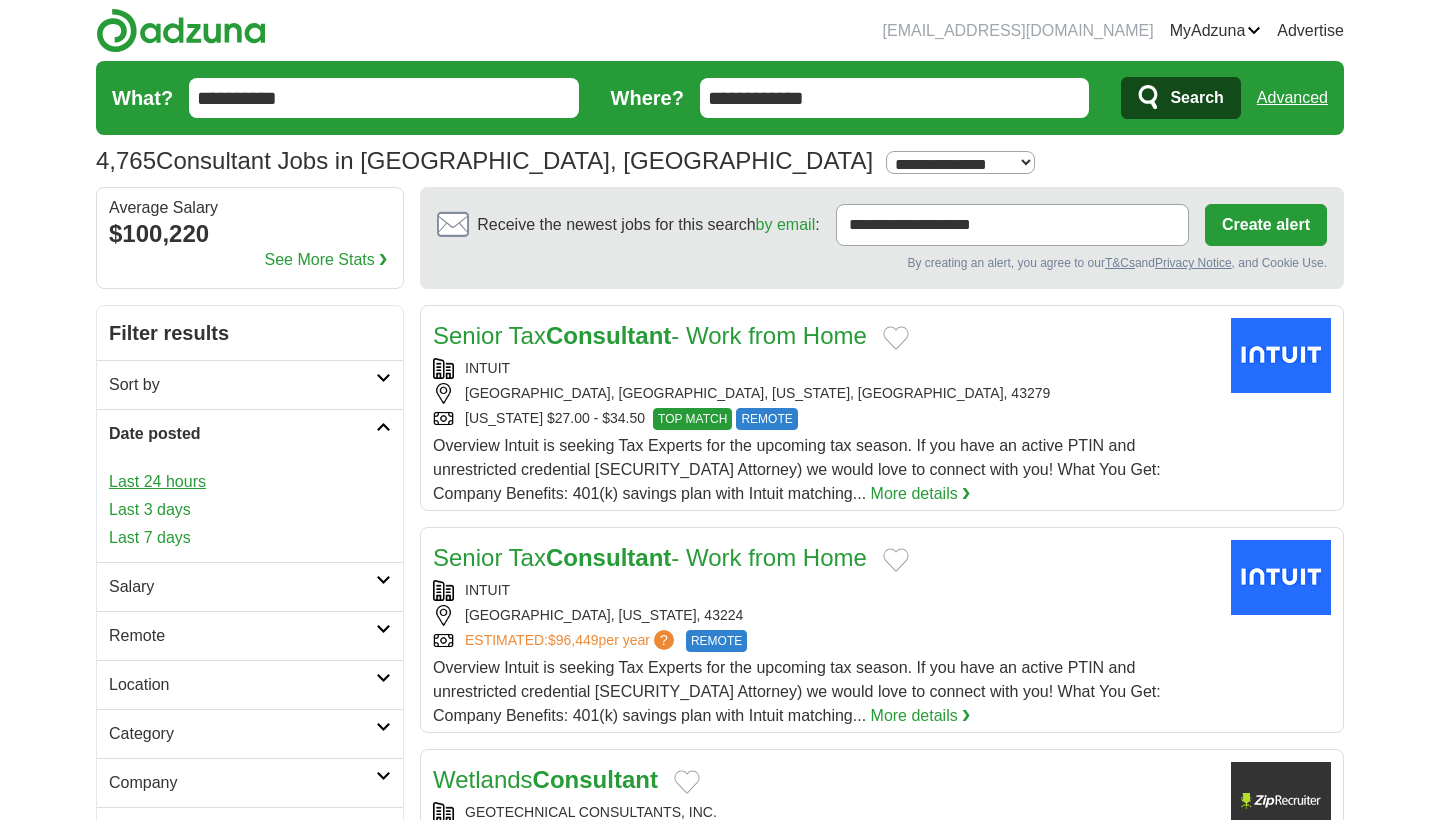 click on "Last 24 hours" at bounding box center [250, 482] 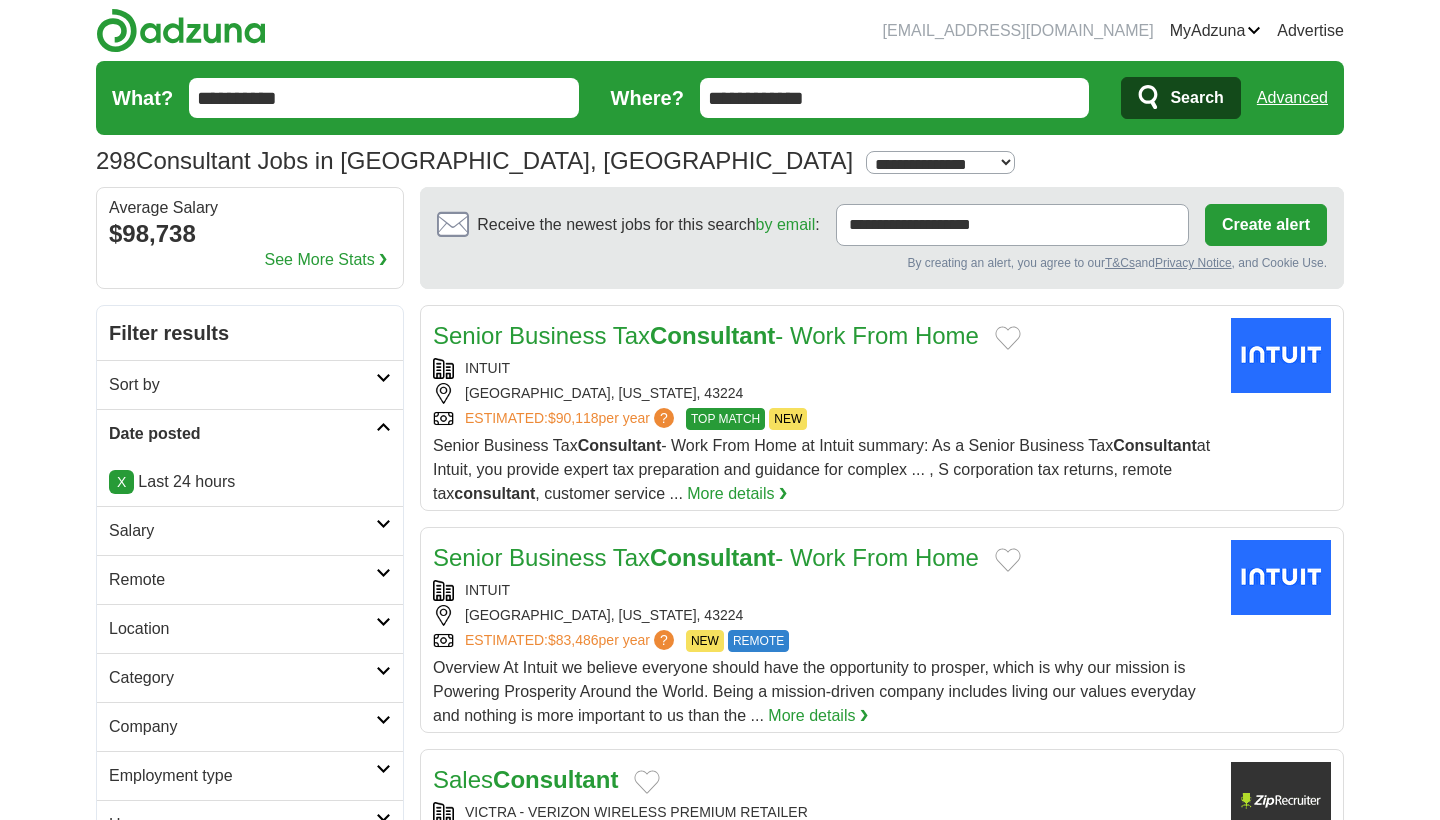 scroll, scrollTop: 0, scrollLeft: 0, axis: both 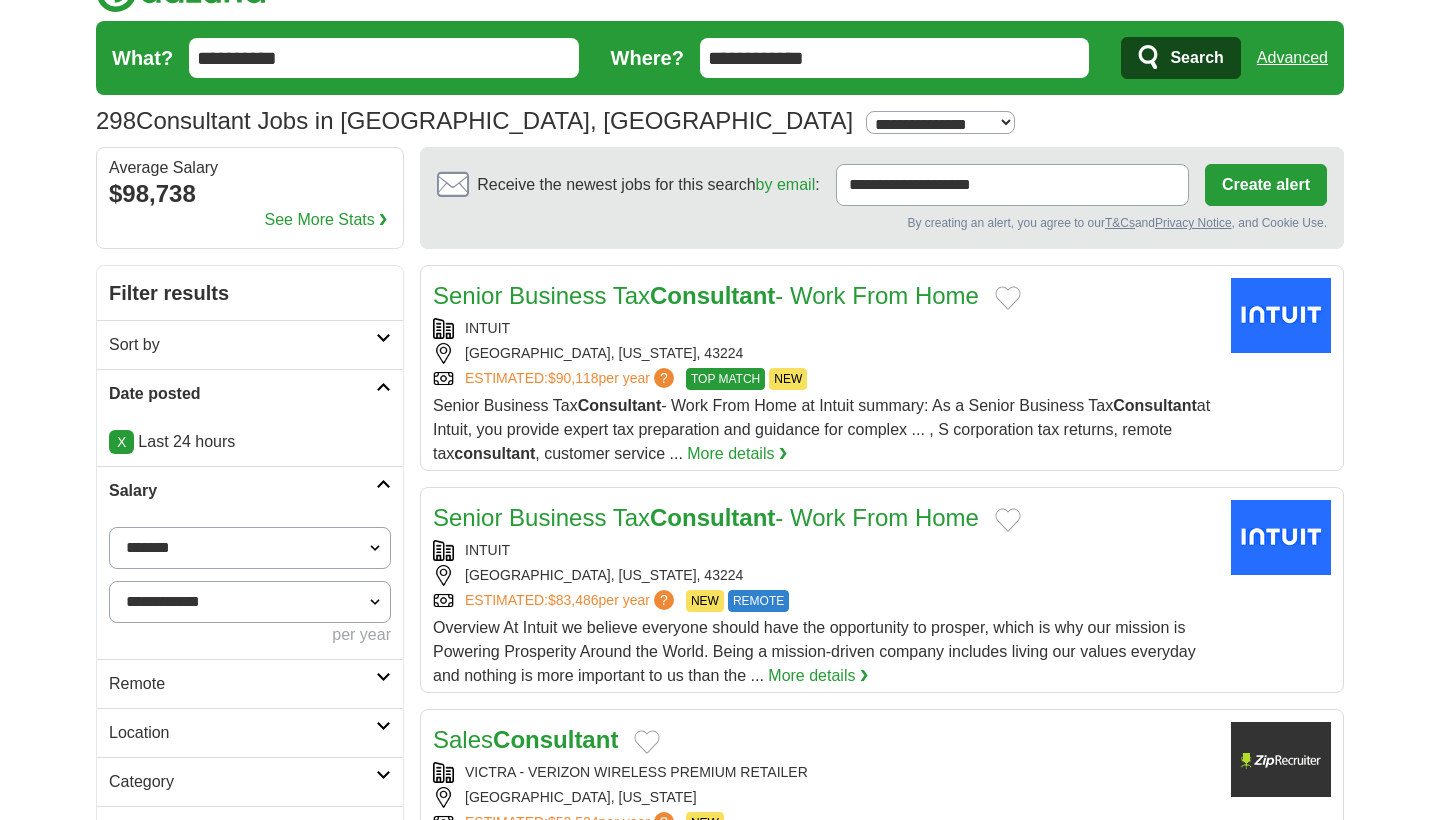 select on "*****" 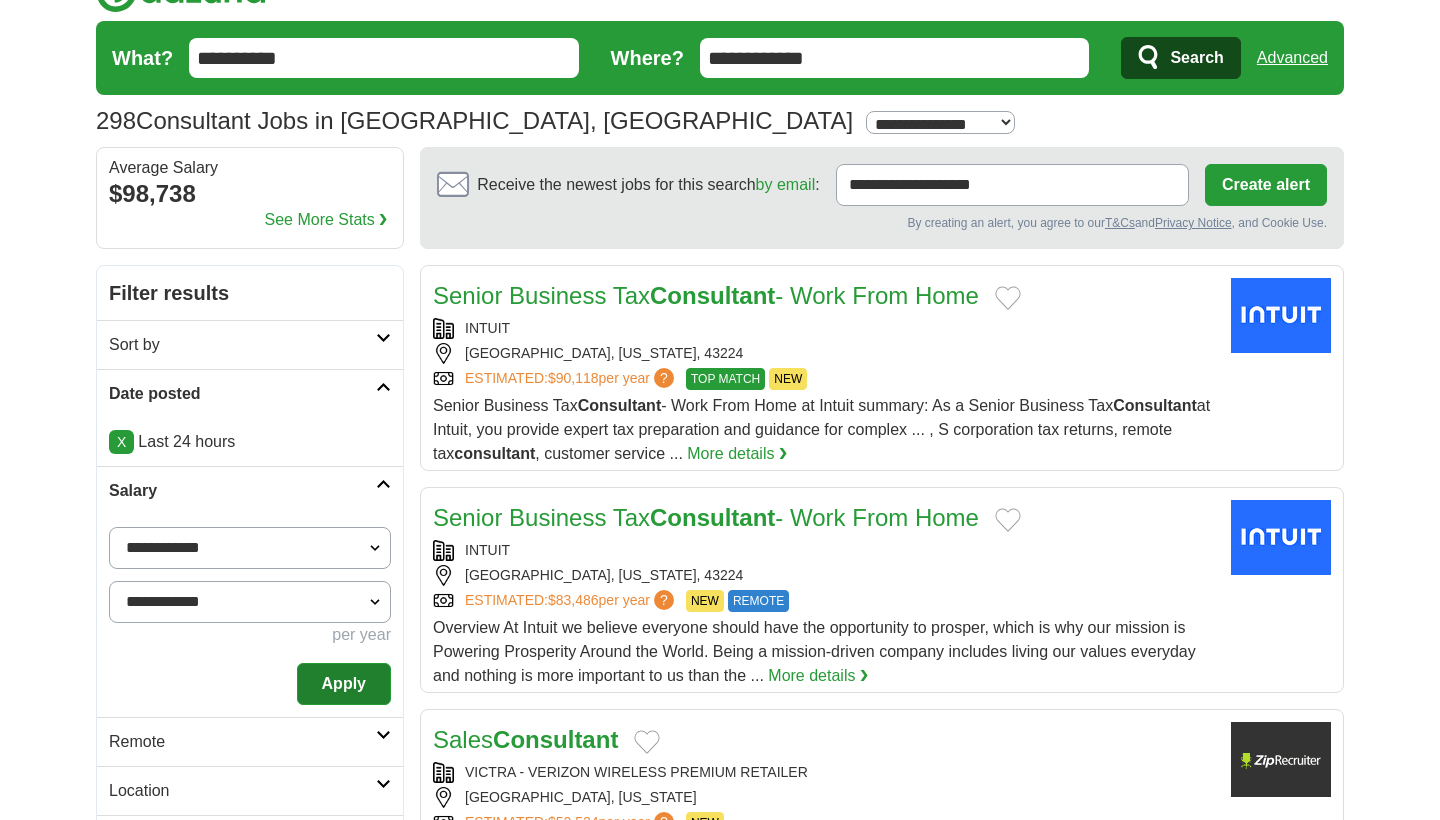 click on "Apply" at bounding box center [344, 684] 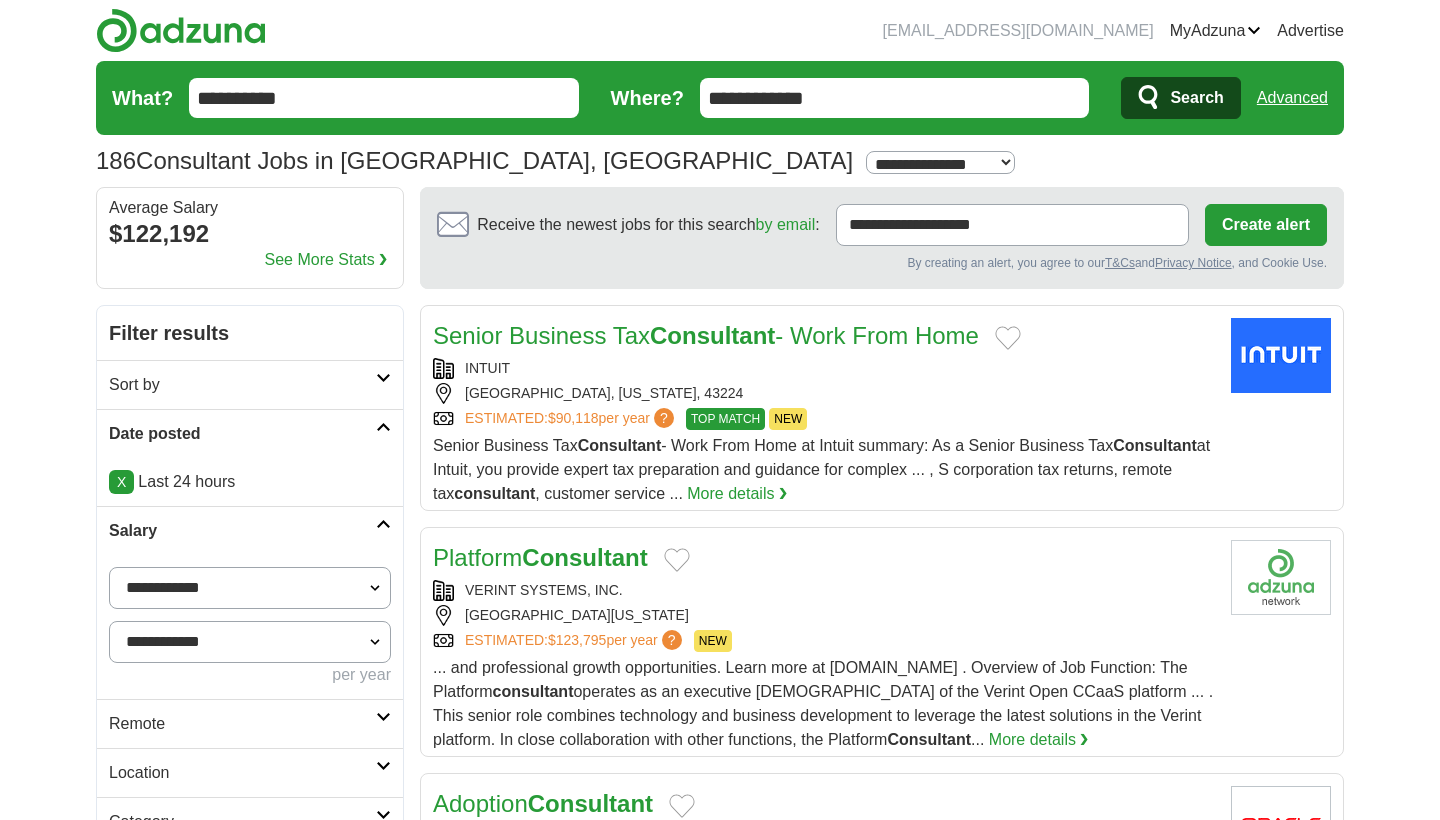 scroll, scrollTop: 0, scrollLeft: 0, axis: both 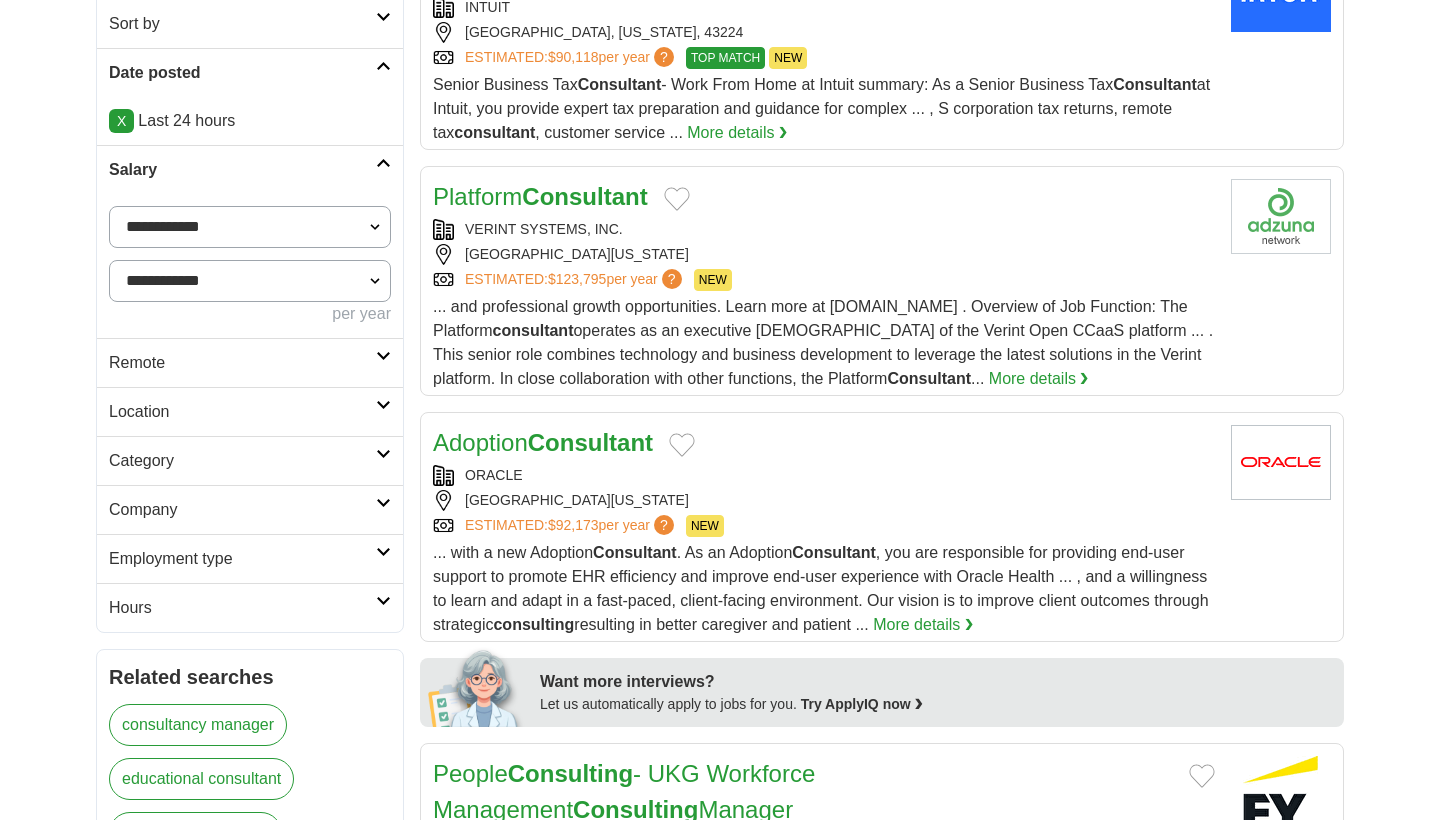 select on "******" 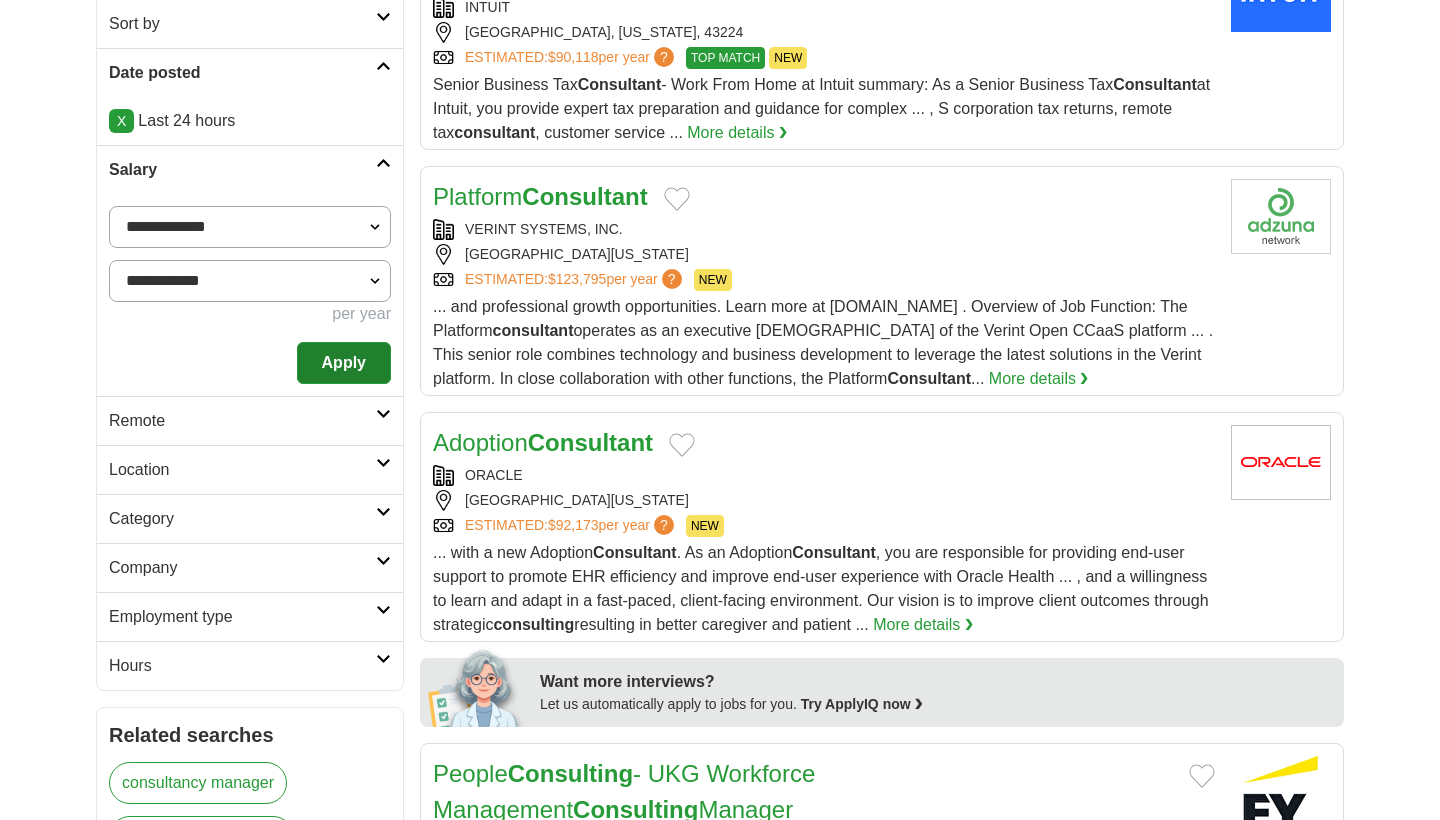click on "Apply" at bounding box center [344, 363] 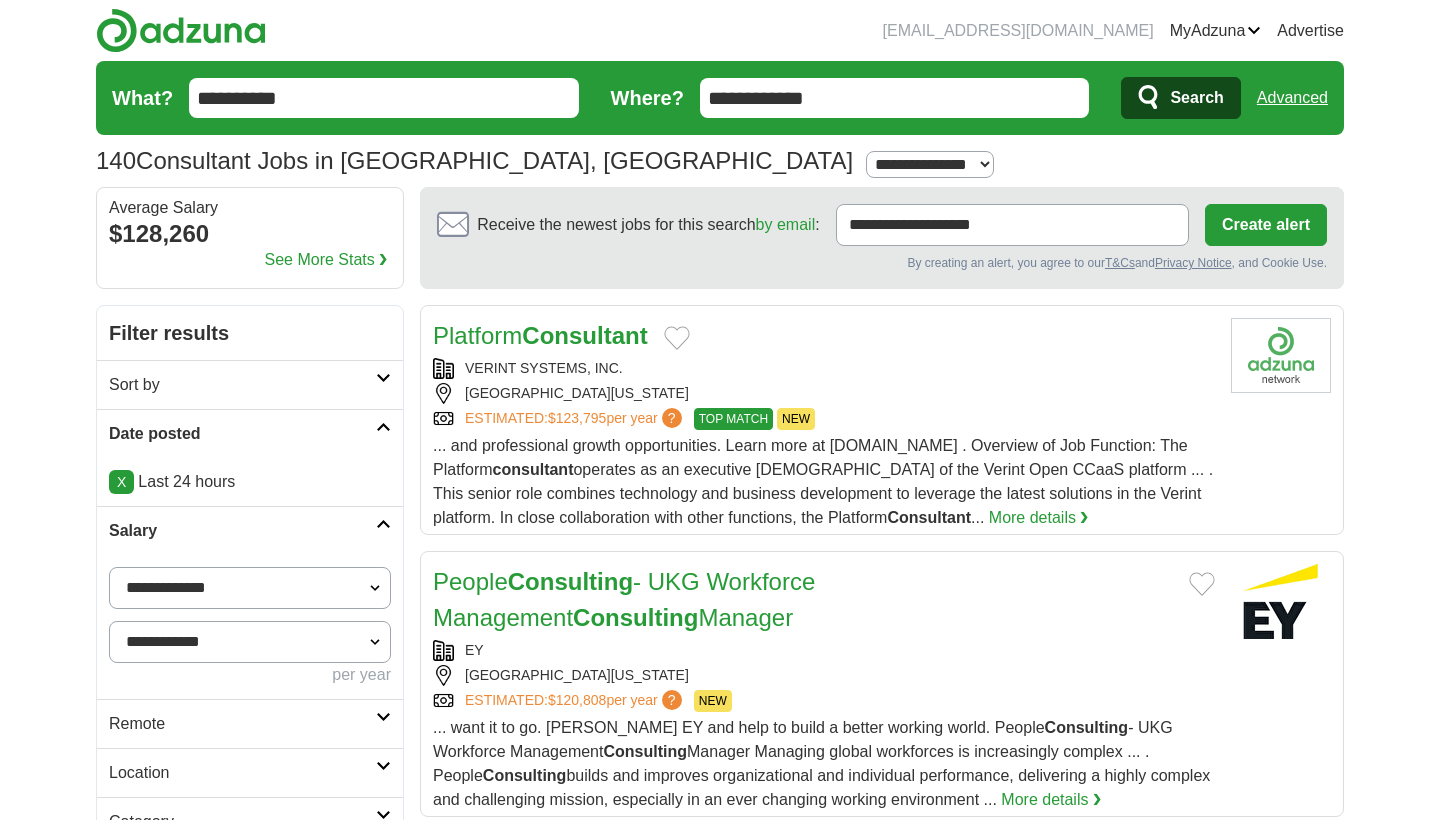 scroll, scrollTop: 0, scrollLeft: 0, axis: both 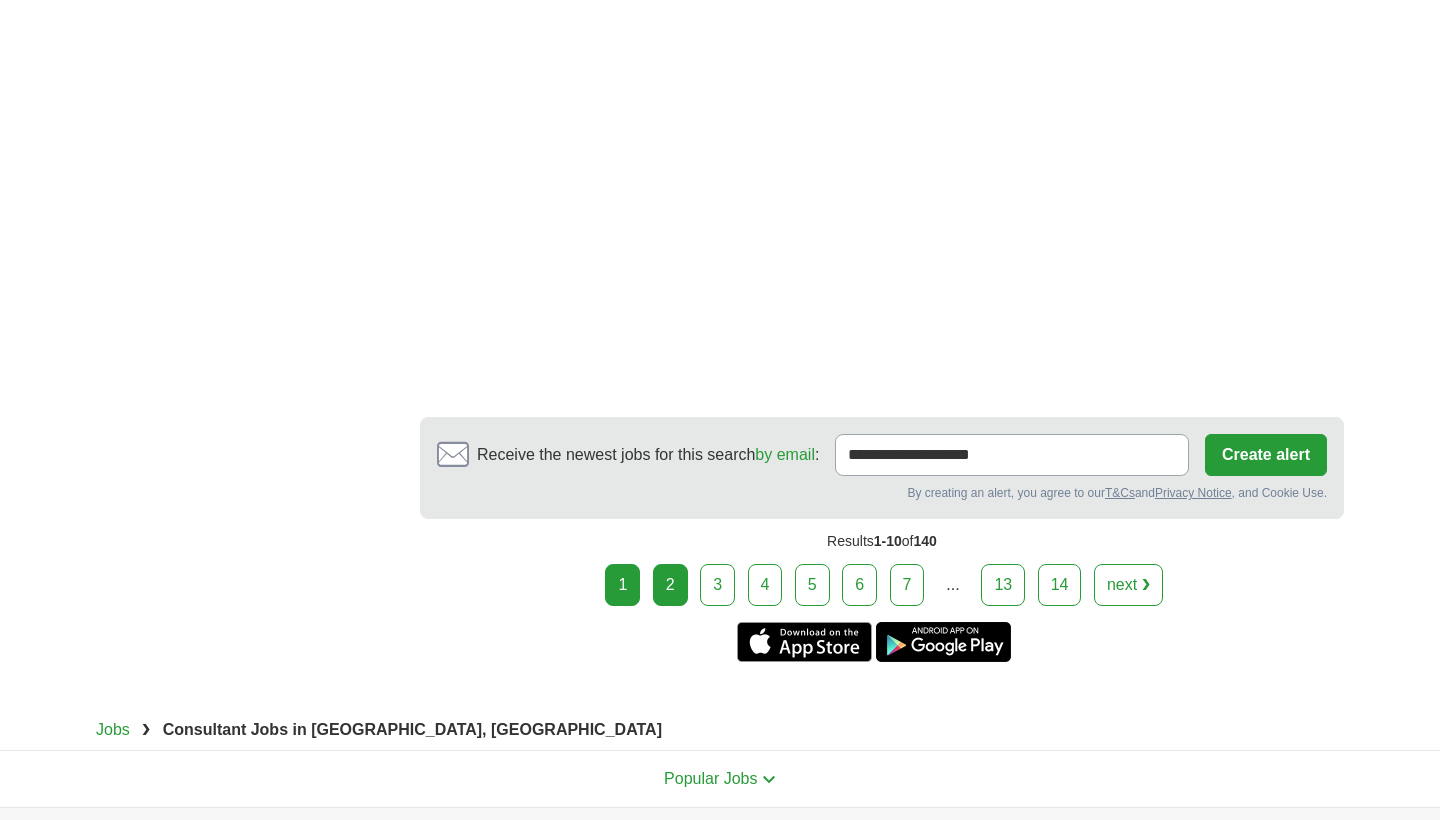click on "2" at bounding box center (670, 585) 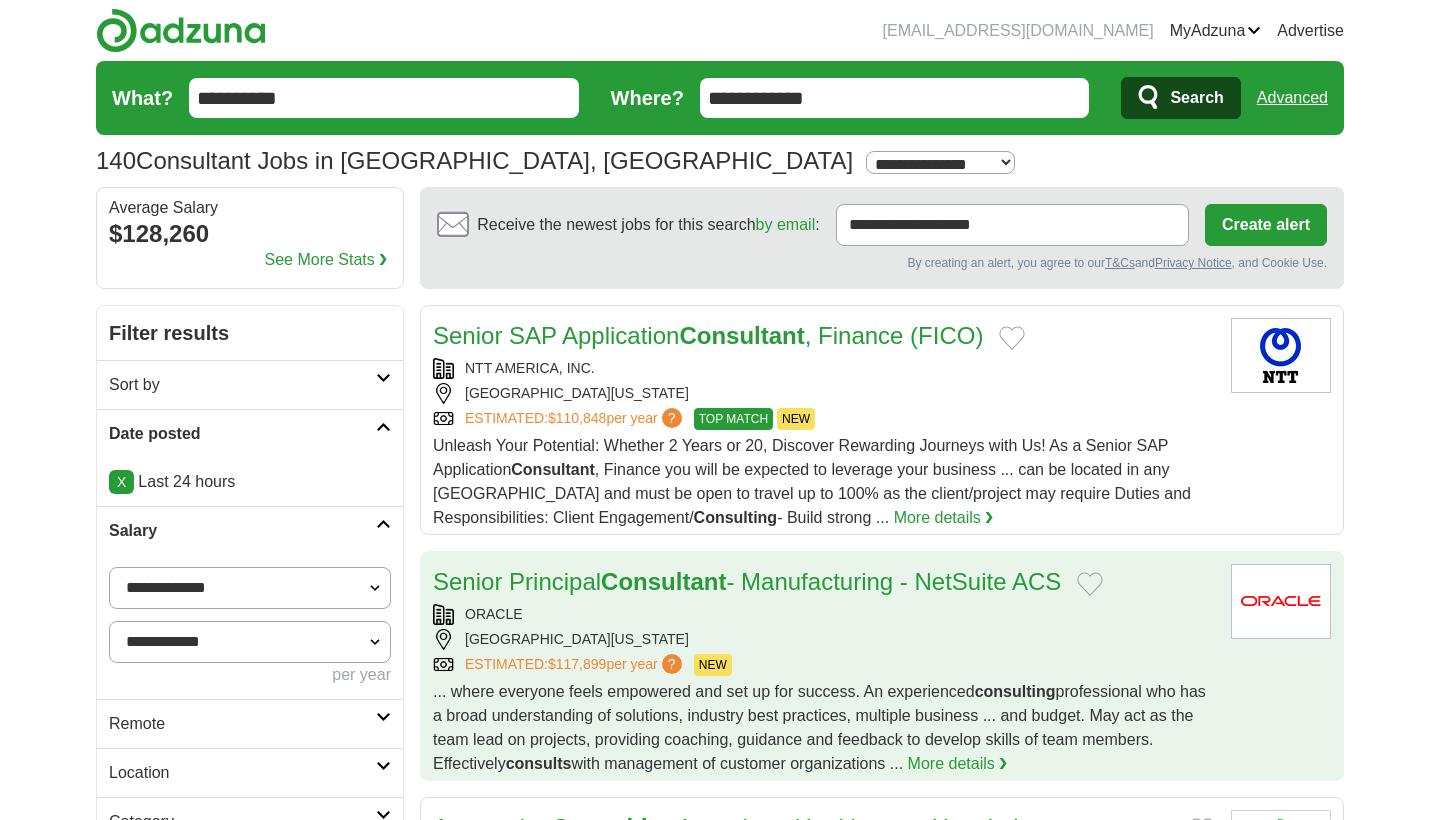 scroll, scrollTop: 0, scrollLeft: 0, axis: both 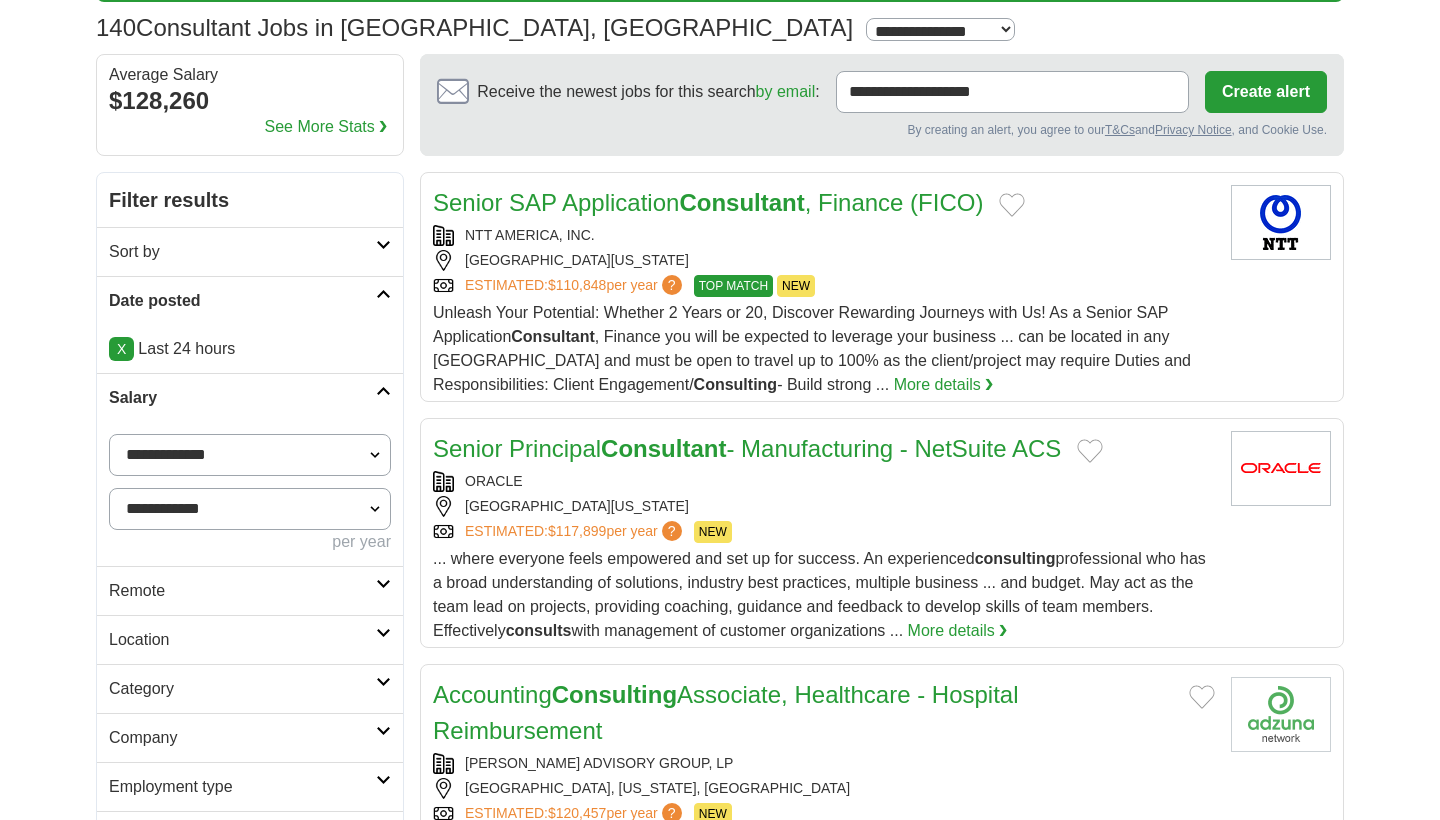 click on "Location" at bounding box center [250, 639] 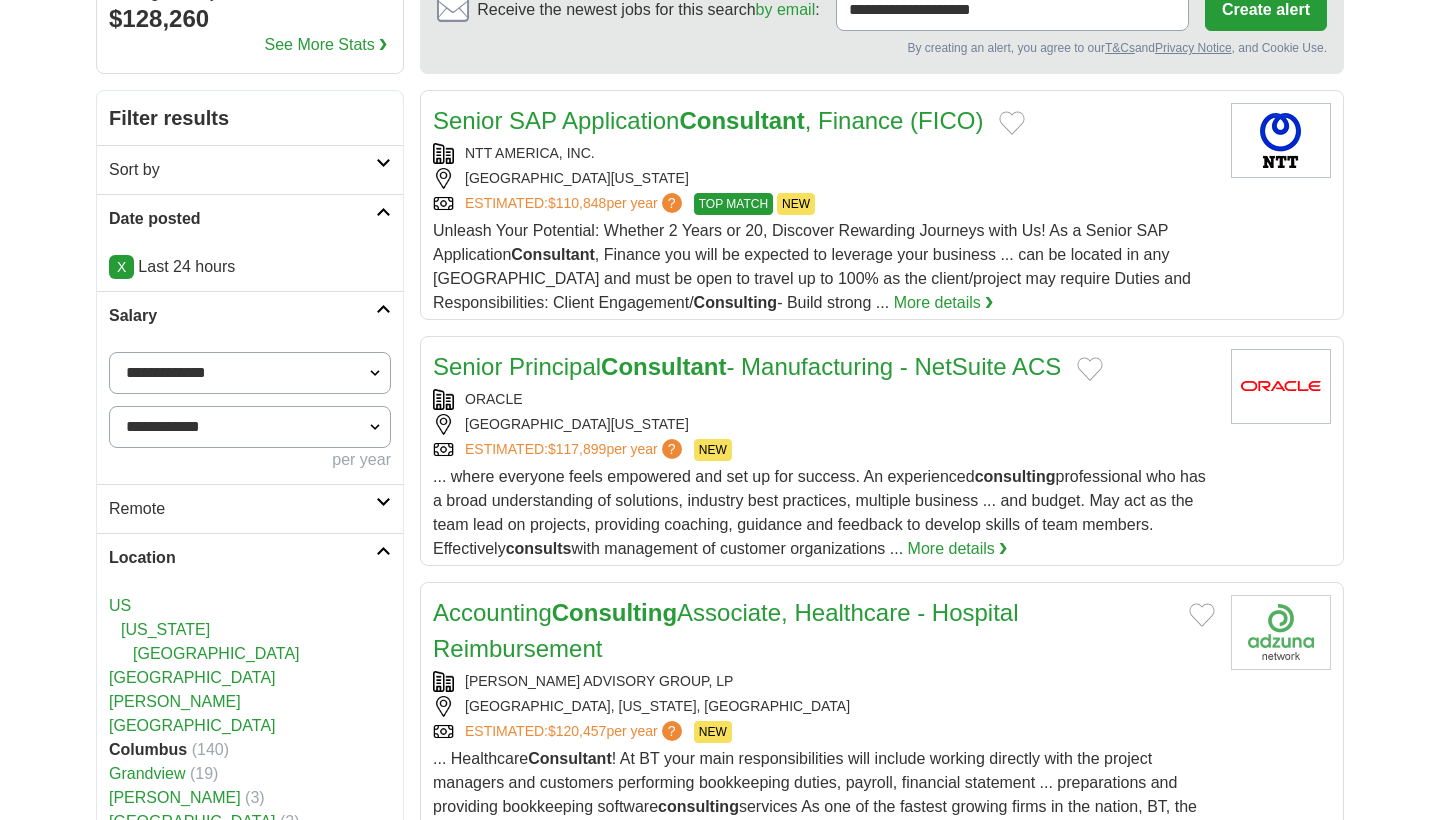 scroll, scrollTop: 212, scrollLeft: 0, axis: vertical 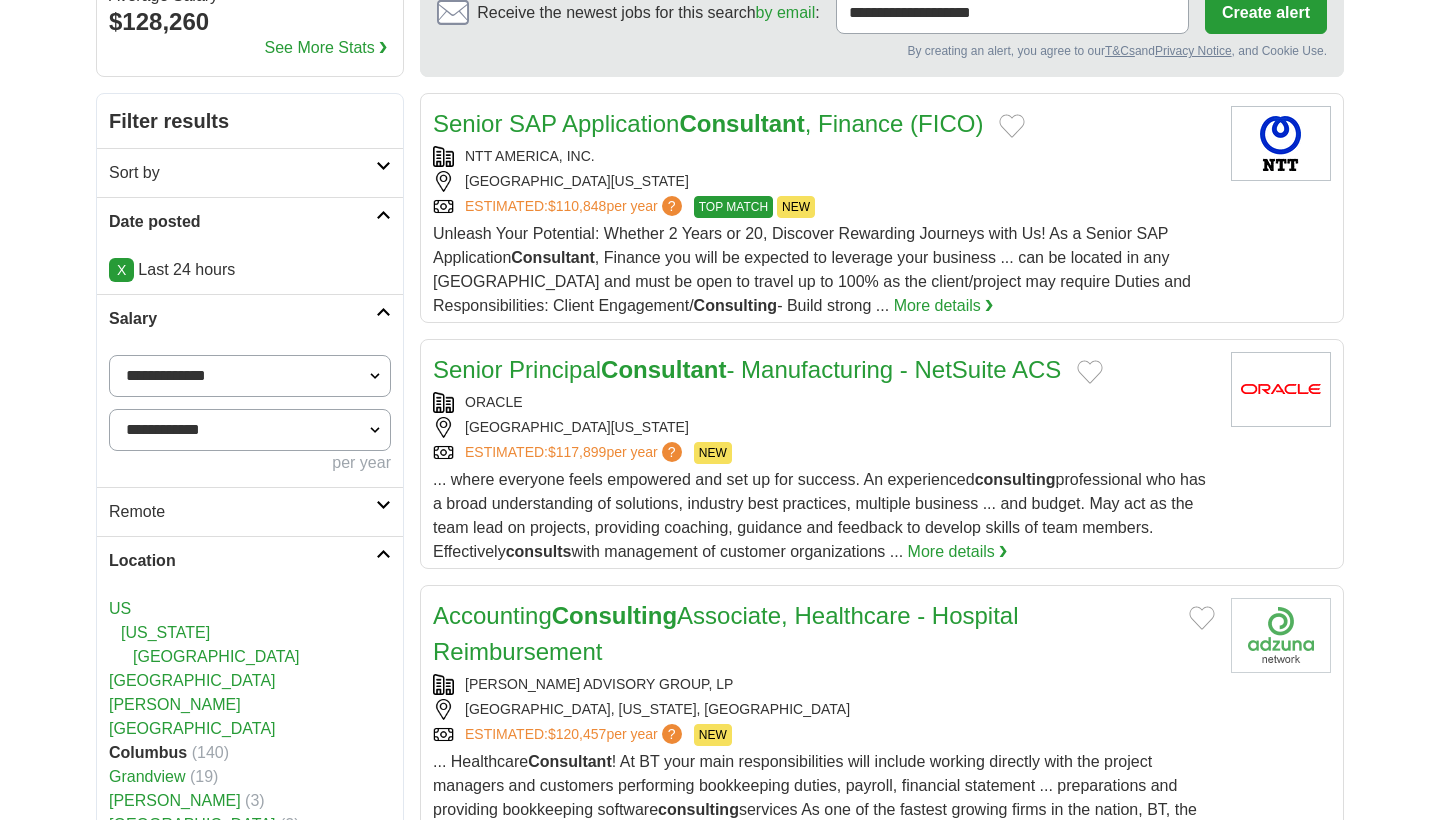 click on "Remote" at bounding box center (242, 512) 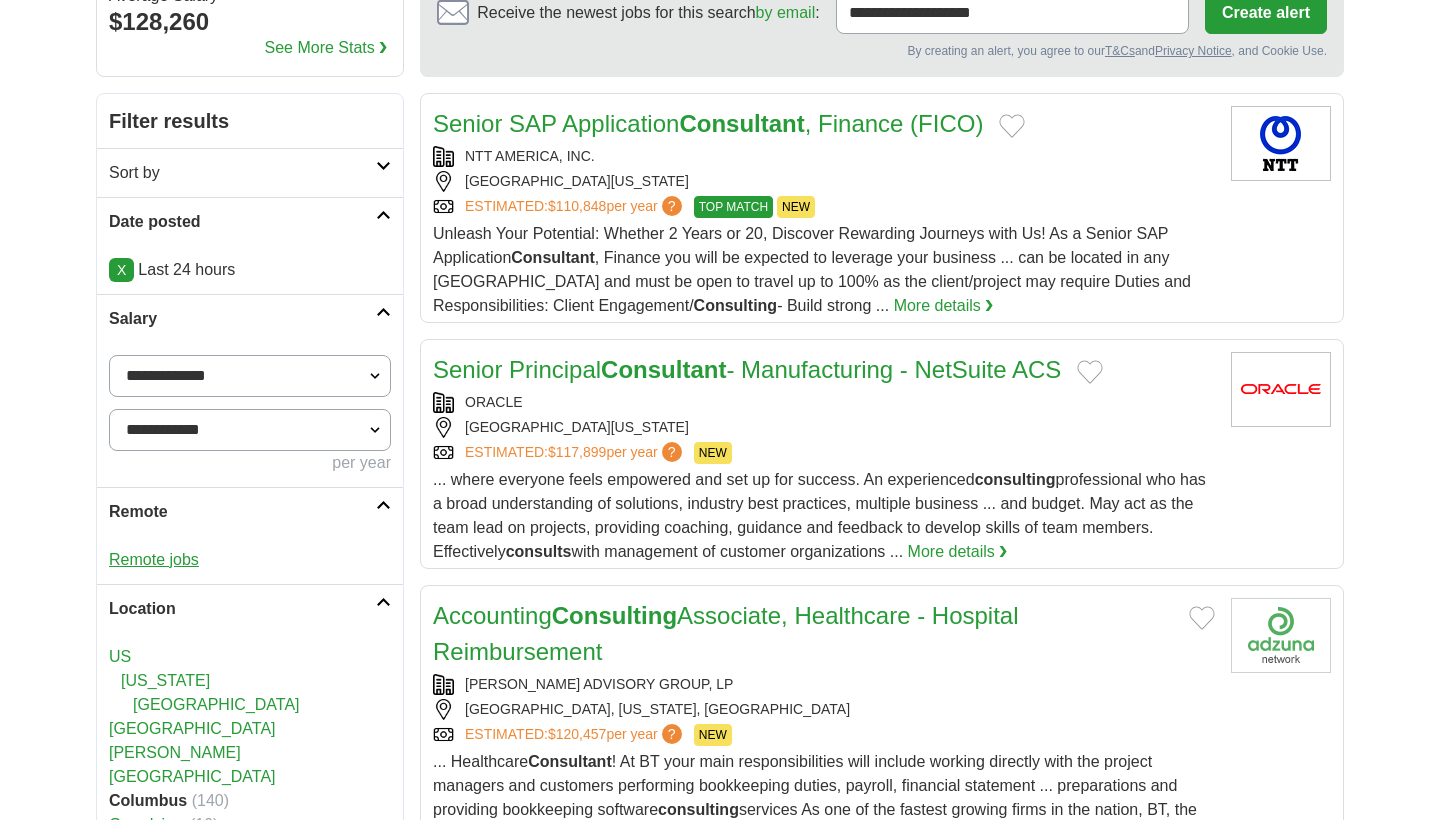 click on "Remote jobs" at bounding box center (154, 559) 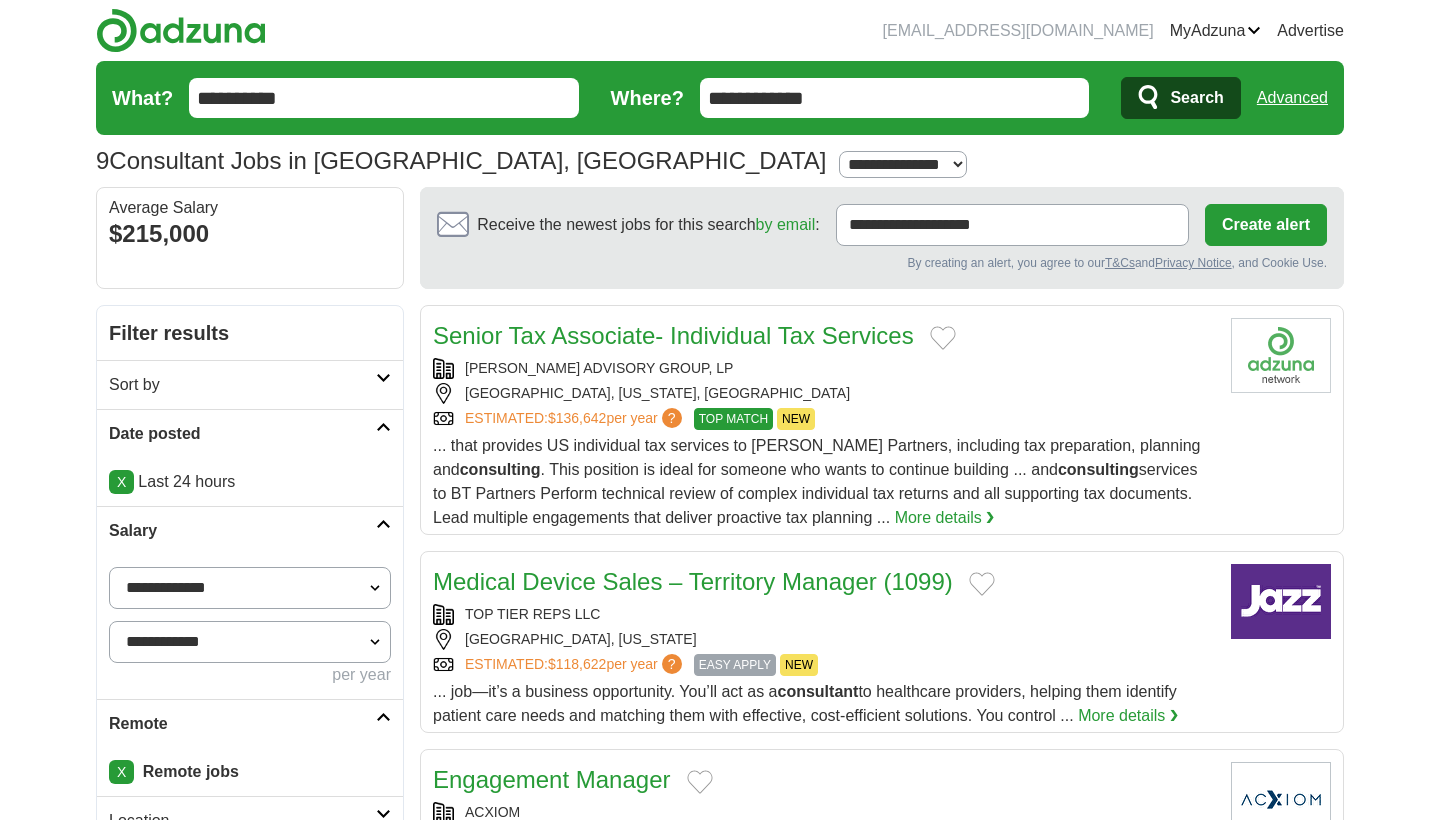 scroll, scrollTop: 0, scrollLeft: 0, axis: both 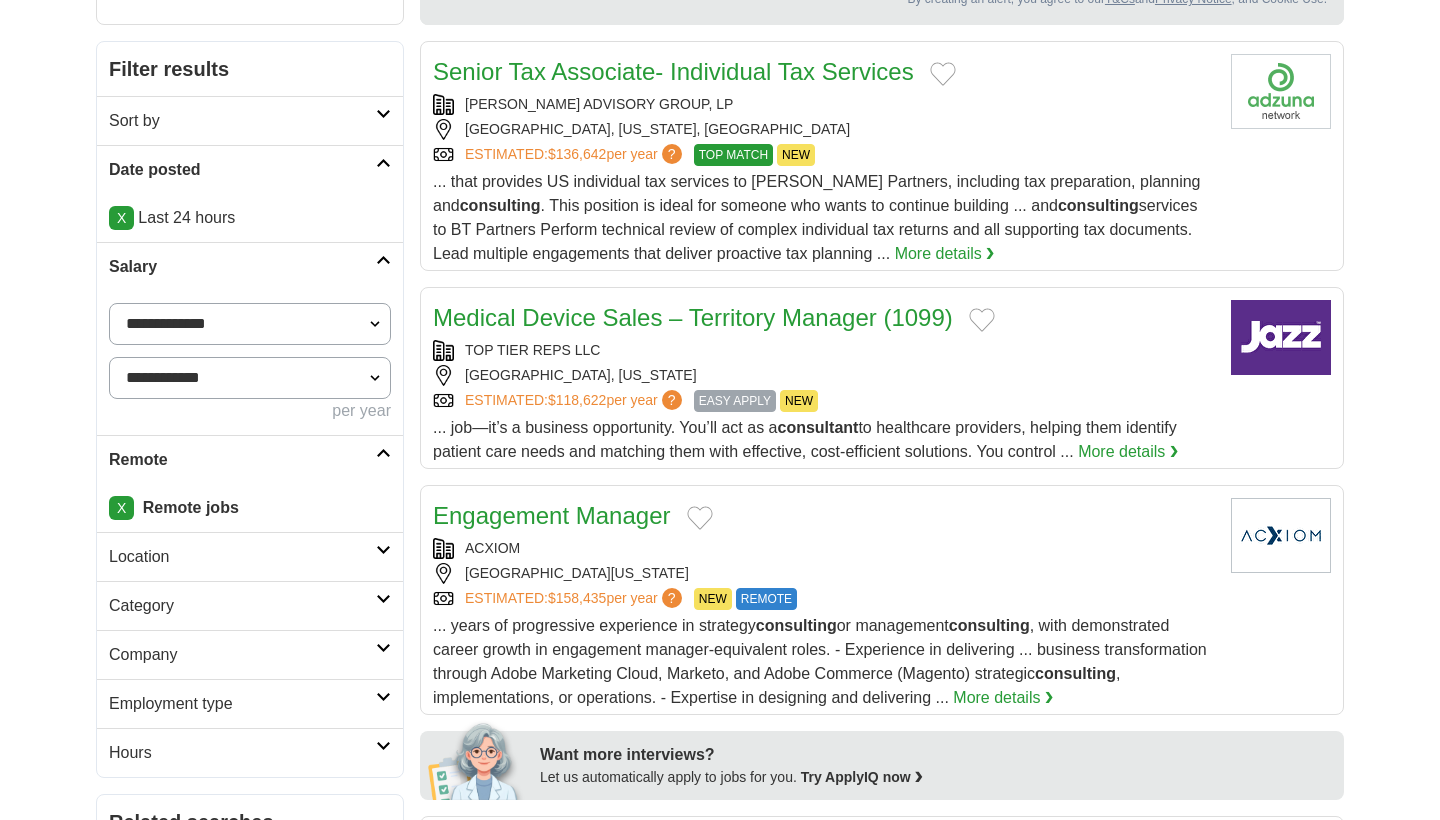 click on "X" at bounding box center [121, 508] 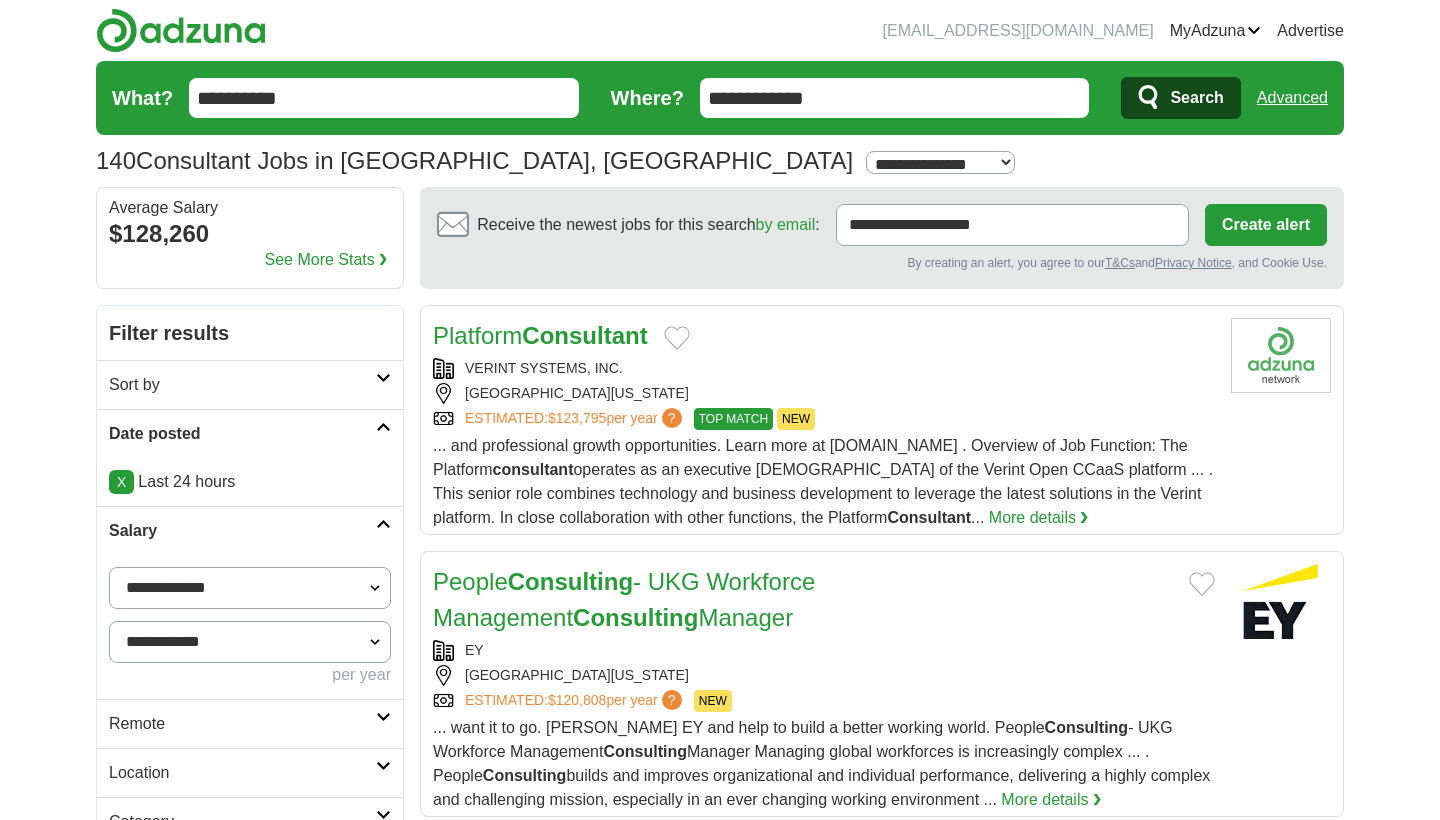scroll, scrollTop: 0, scrollLeft: 0, axis: both 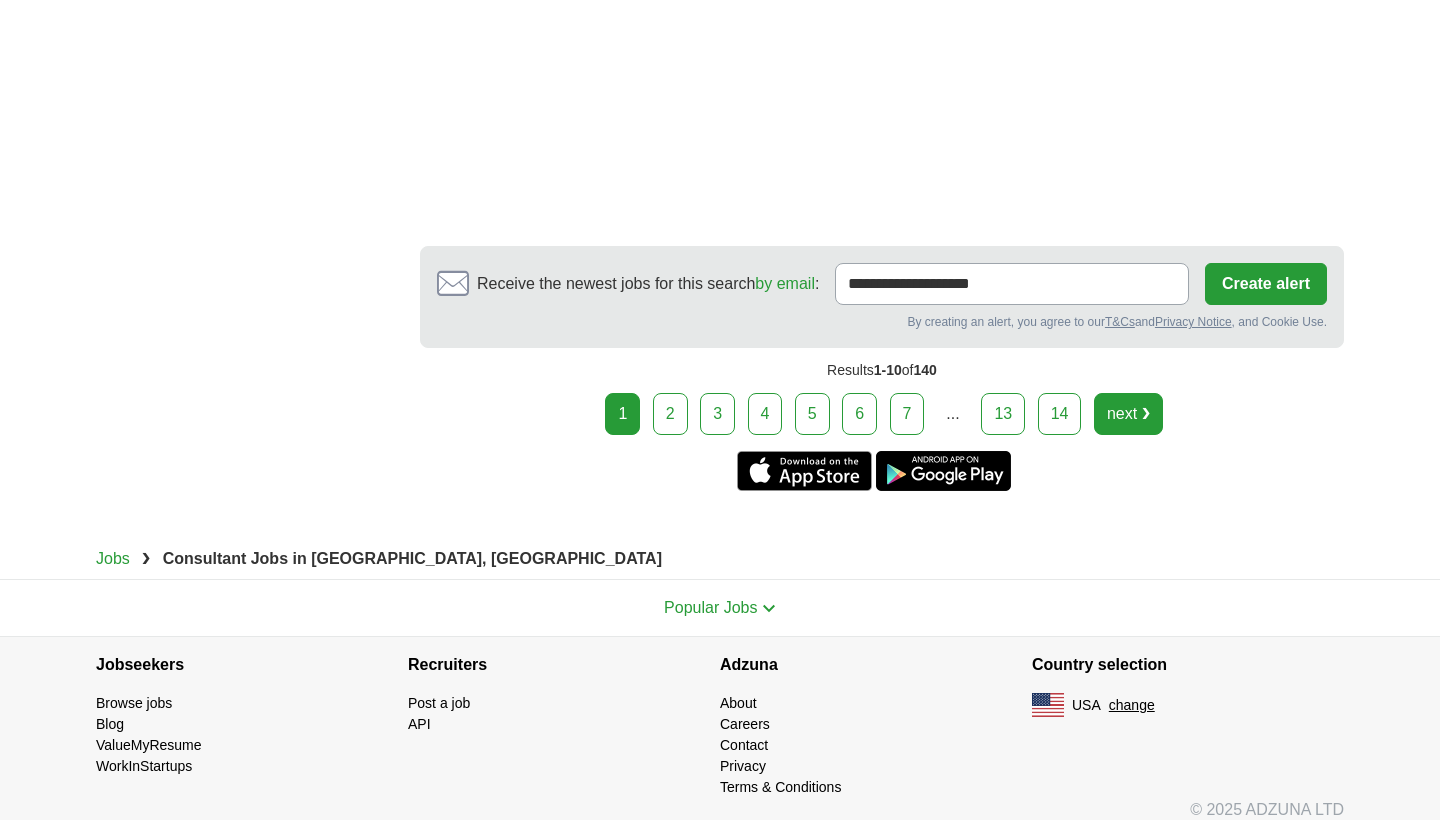 click on "next ❯" at bounding box center [1128, 414] 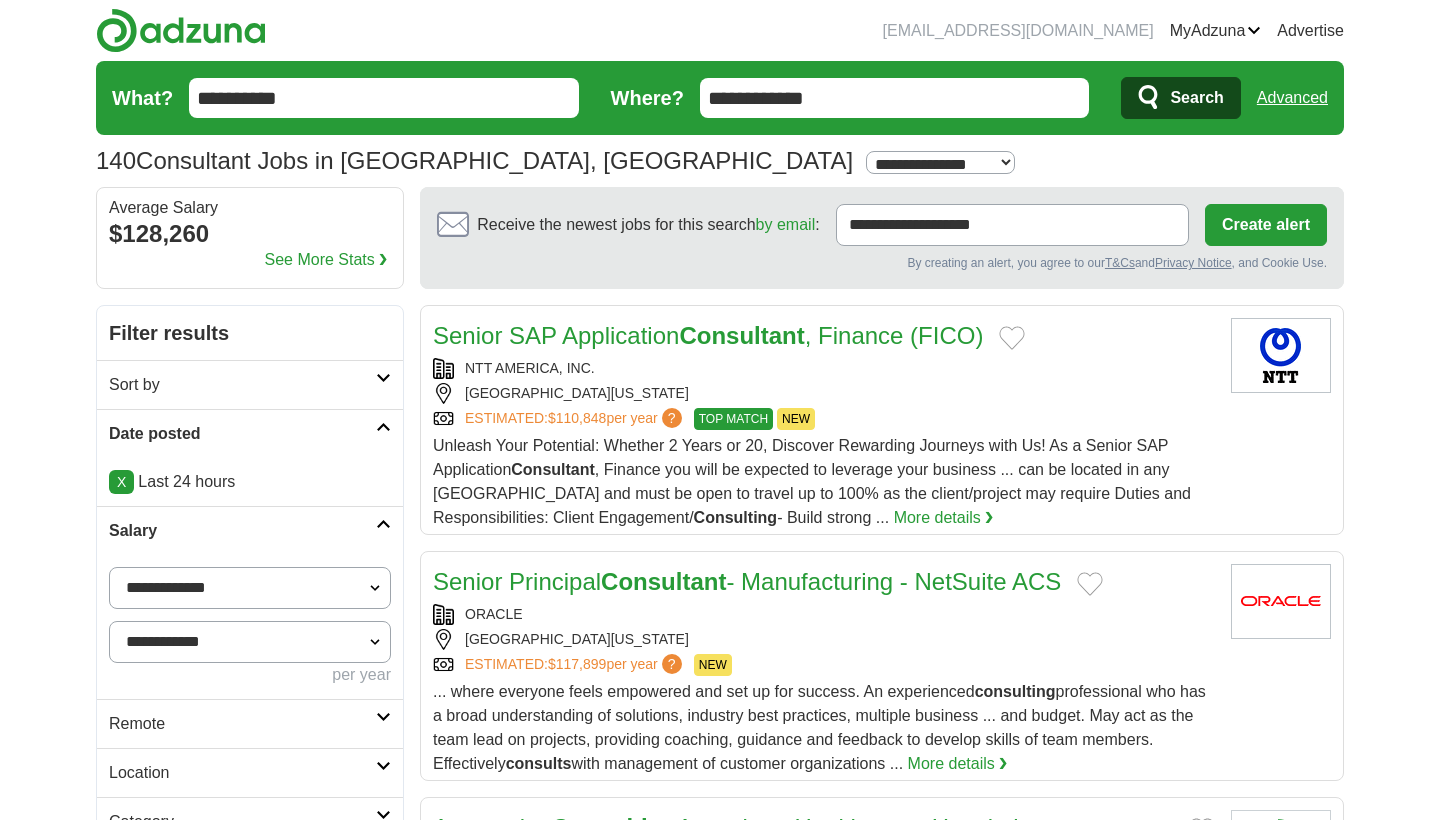 scroll, scrollTop: 0, scrollLeft: 0, axis: both 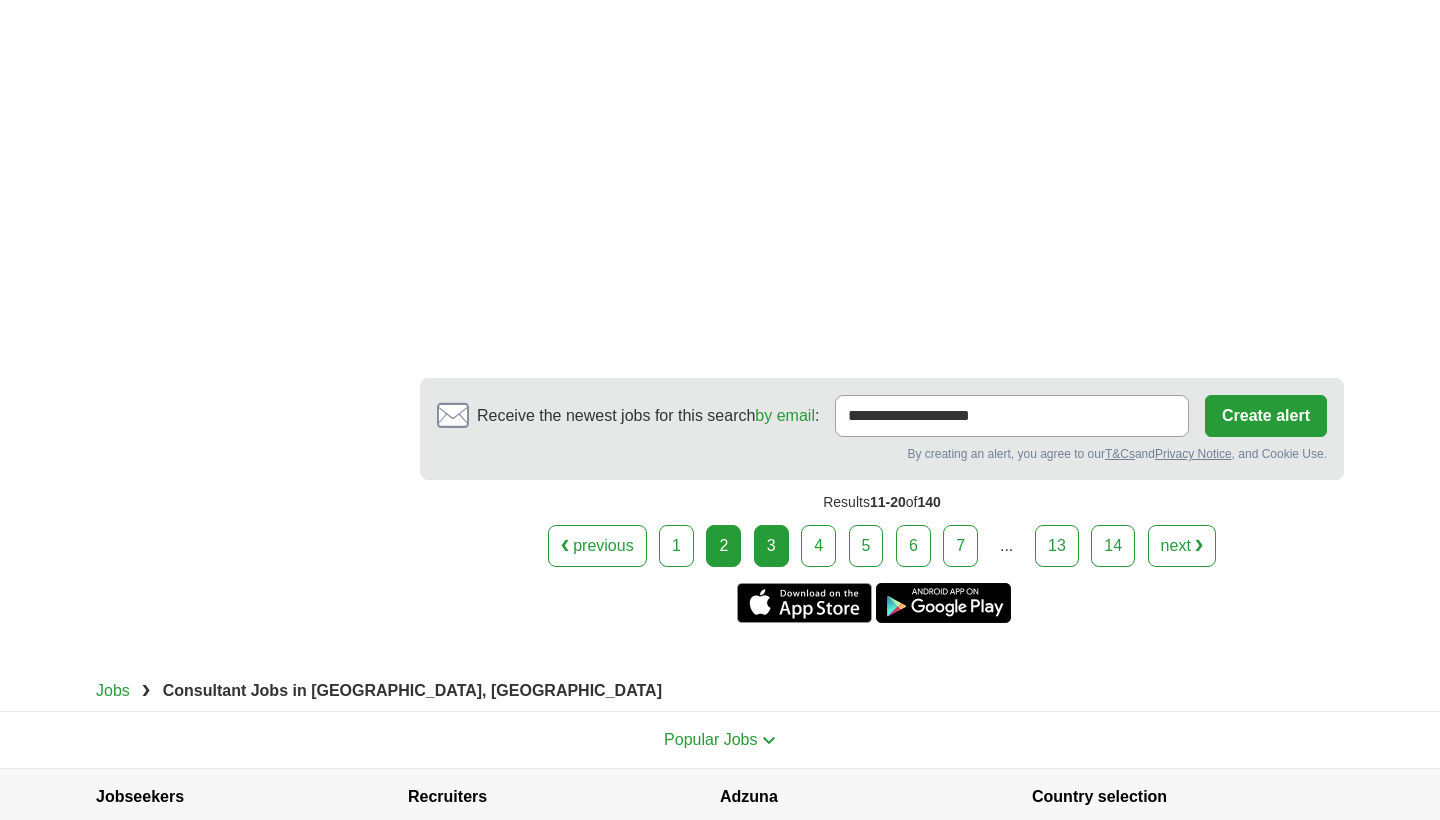 click on "3" at bounding box center (771, 546) 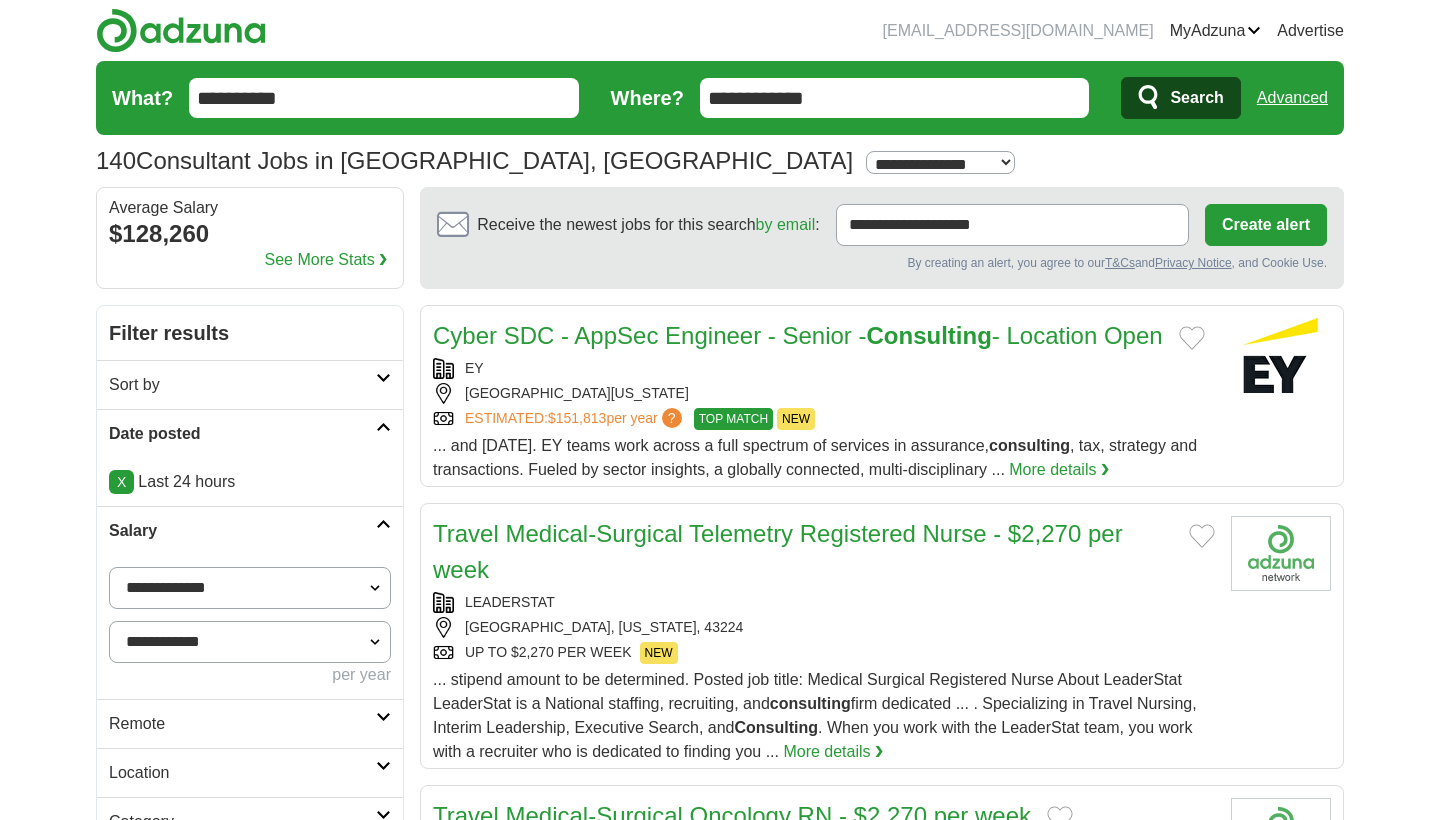 scroll, scrollTop: 0, scrollLeft: 0, axis: both 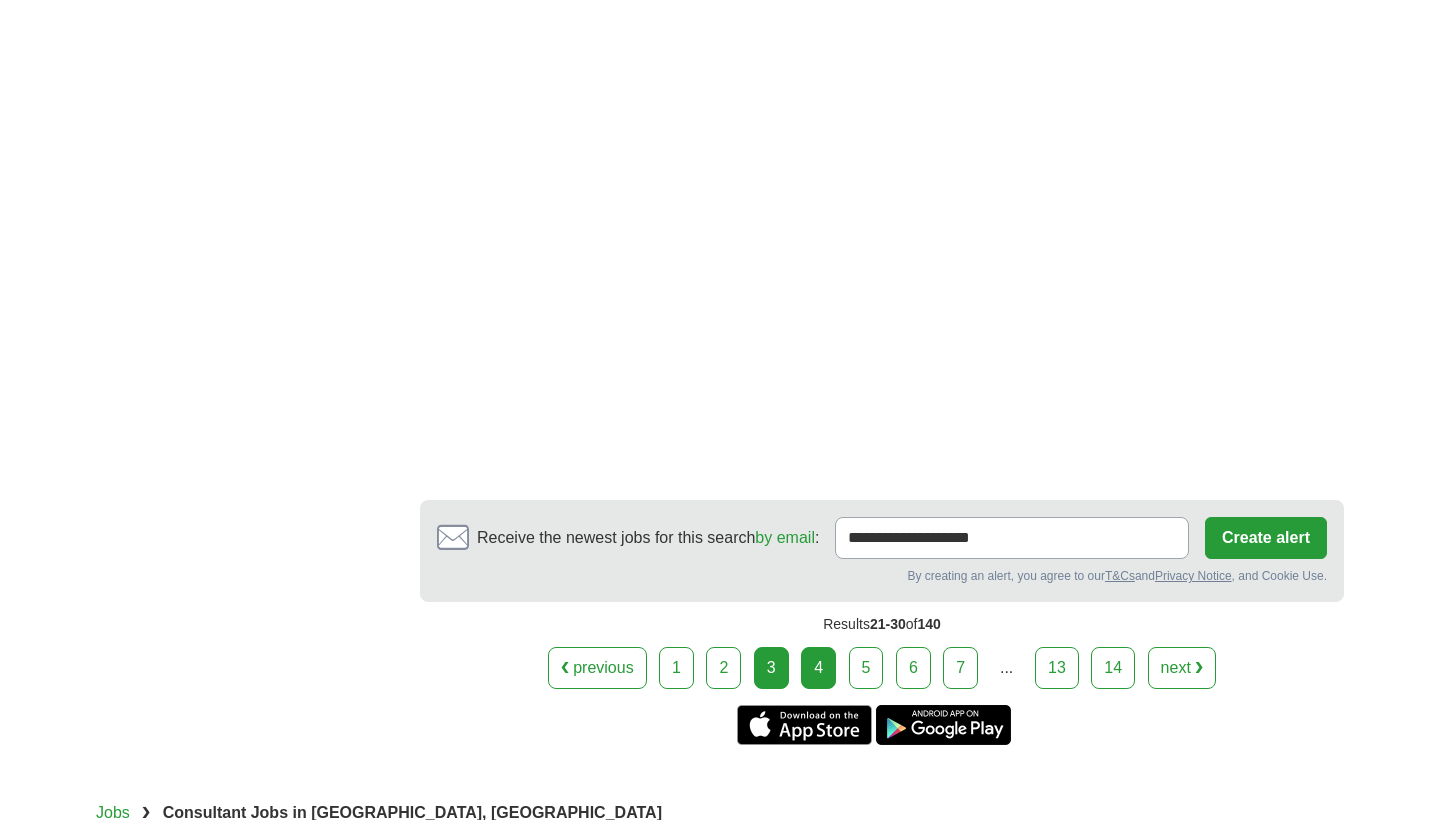 click on "4" at bounding box center [818, 668] 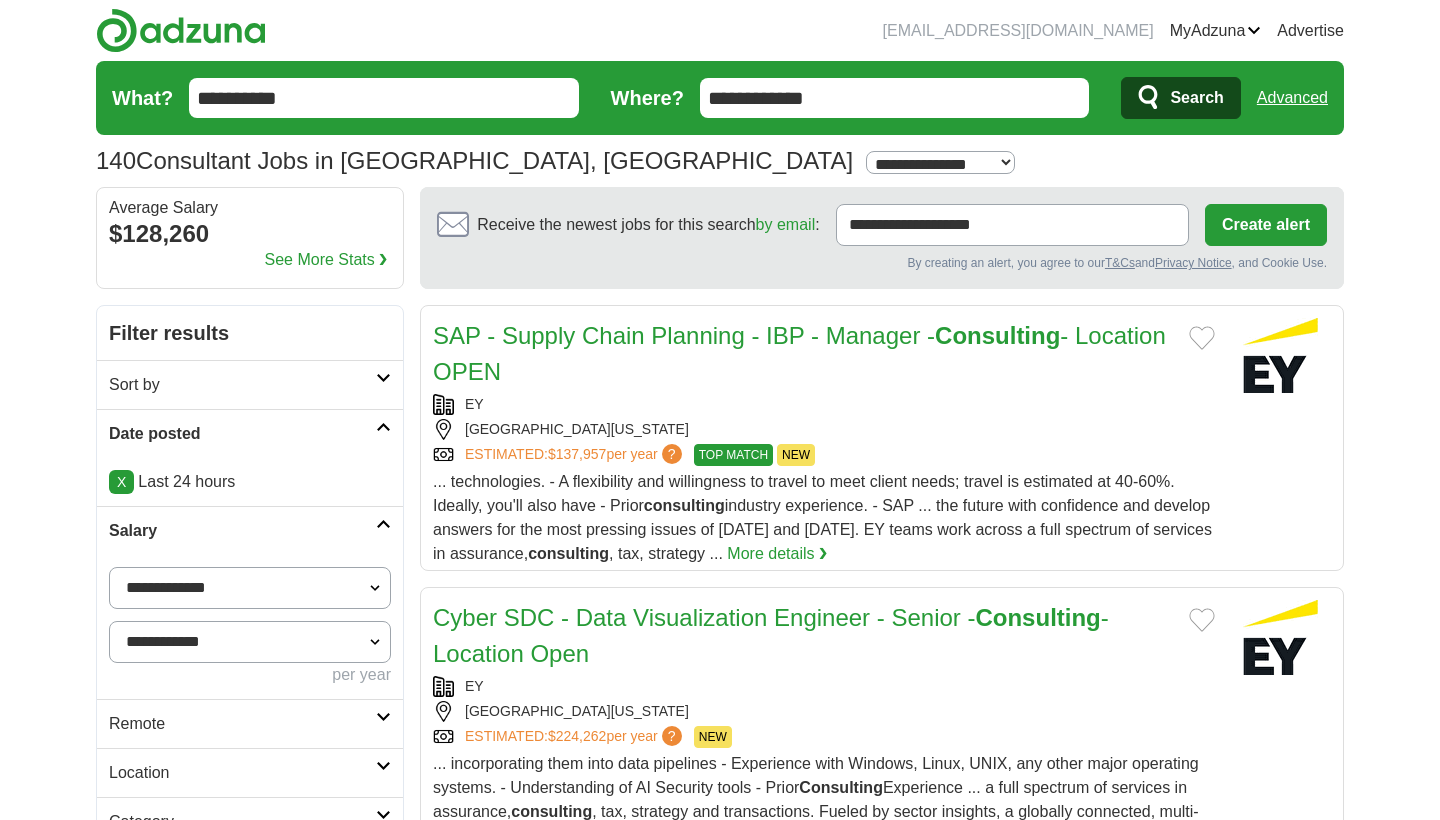 scroll, scrollTop: 0, scrollLeft: 0, axis: both 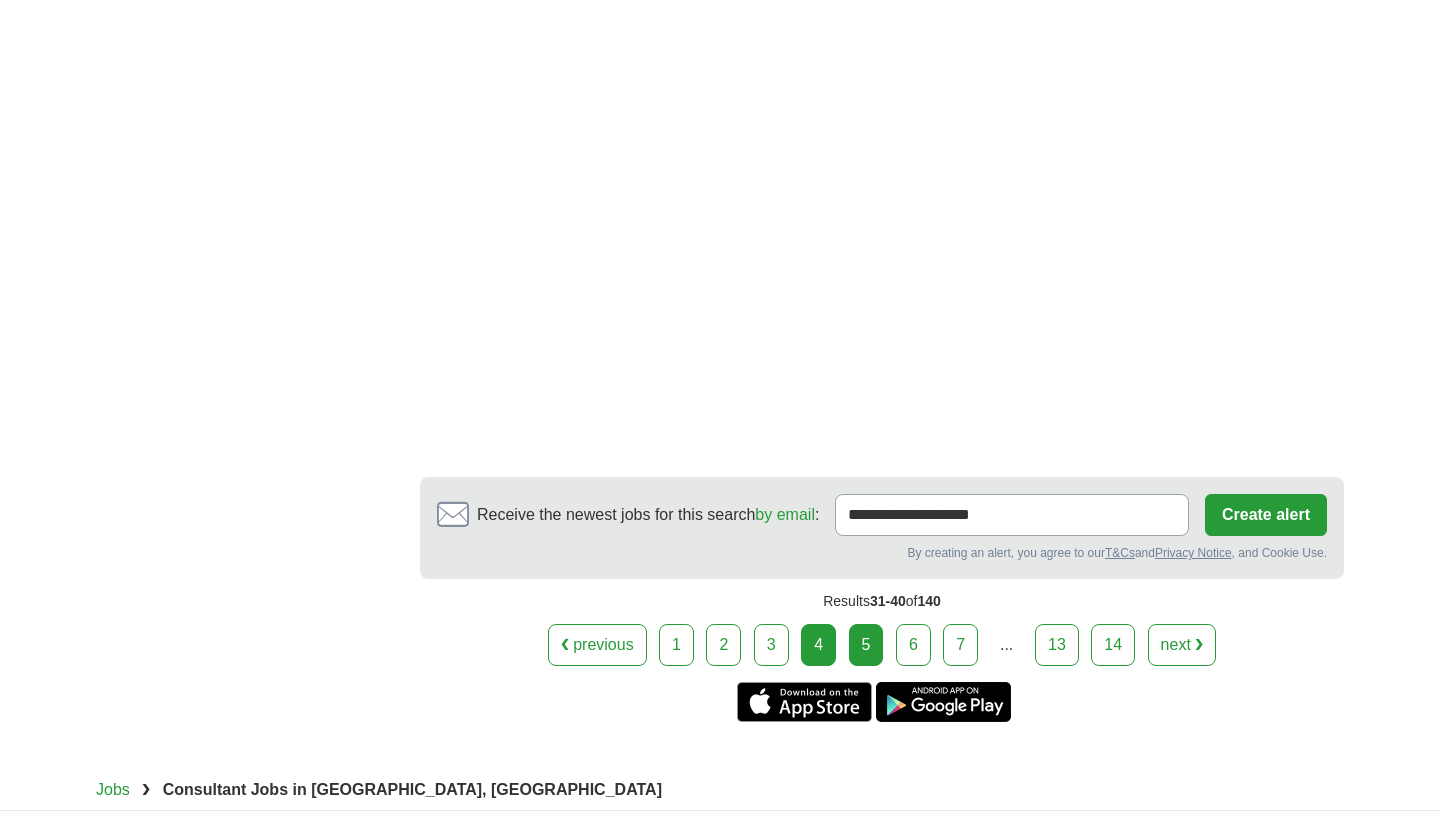click on "5" at bounding box center (866, 645) 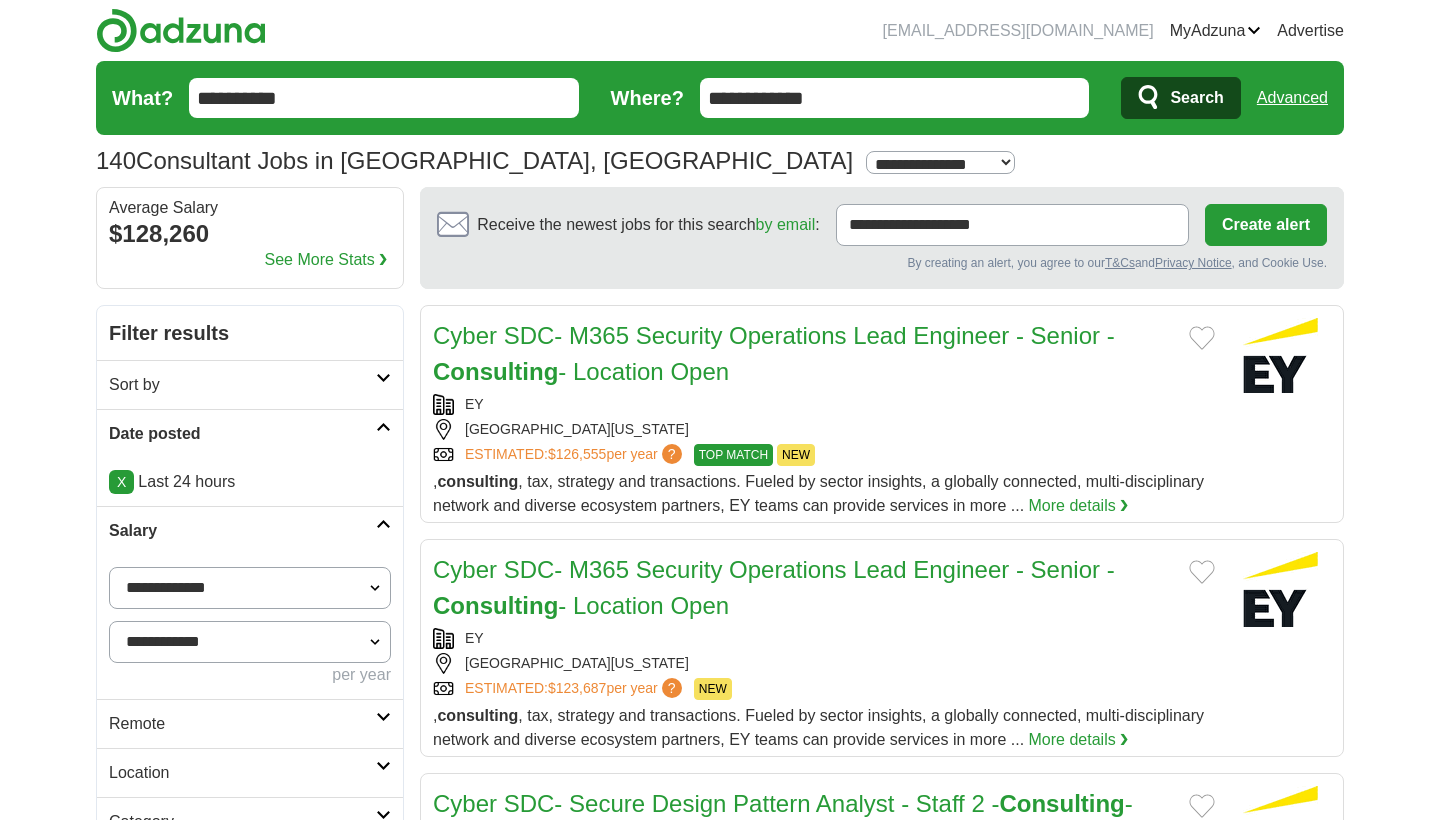 scroll, scrollTop: 0, scrollLeft: 0, axis: both 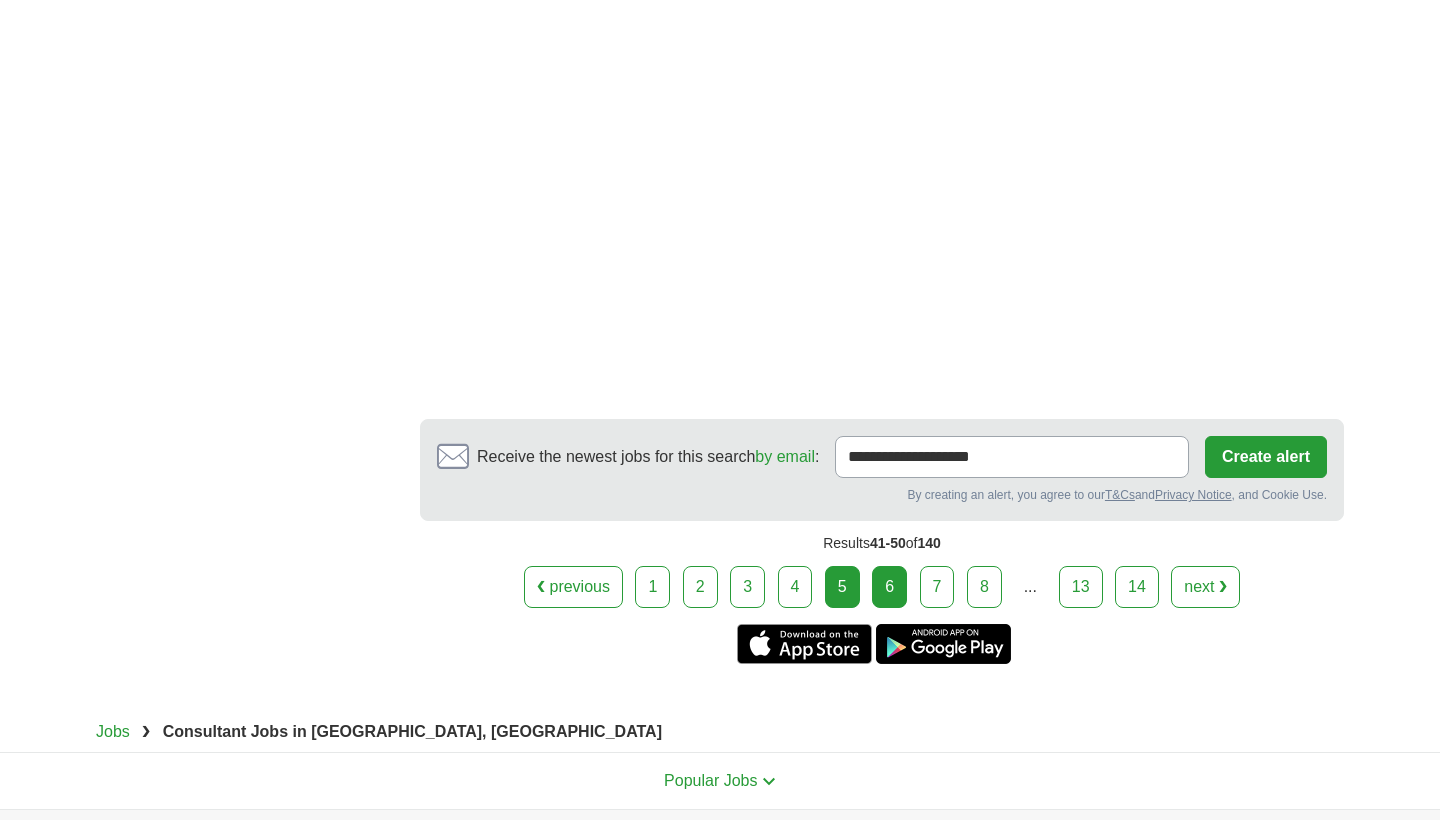 click on "6" at bounding box center (889, 587) 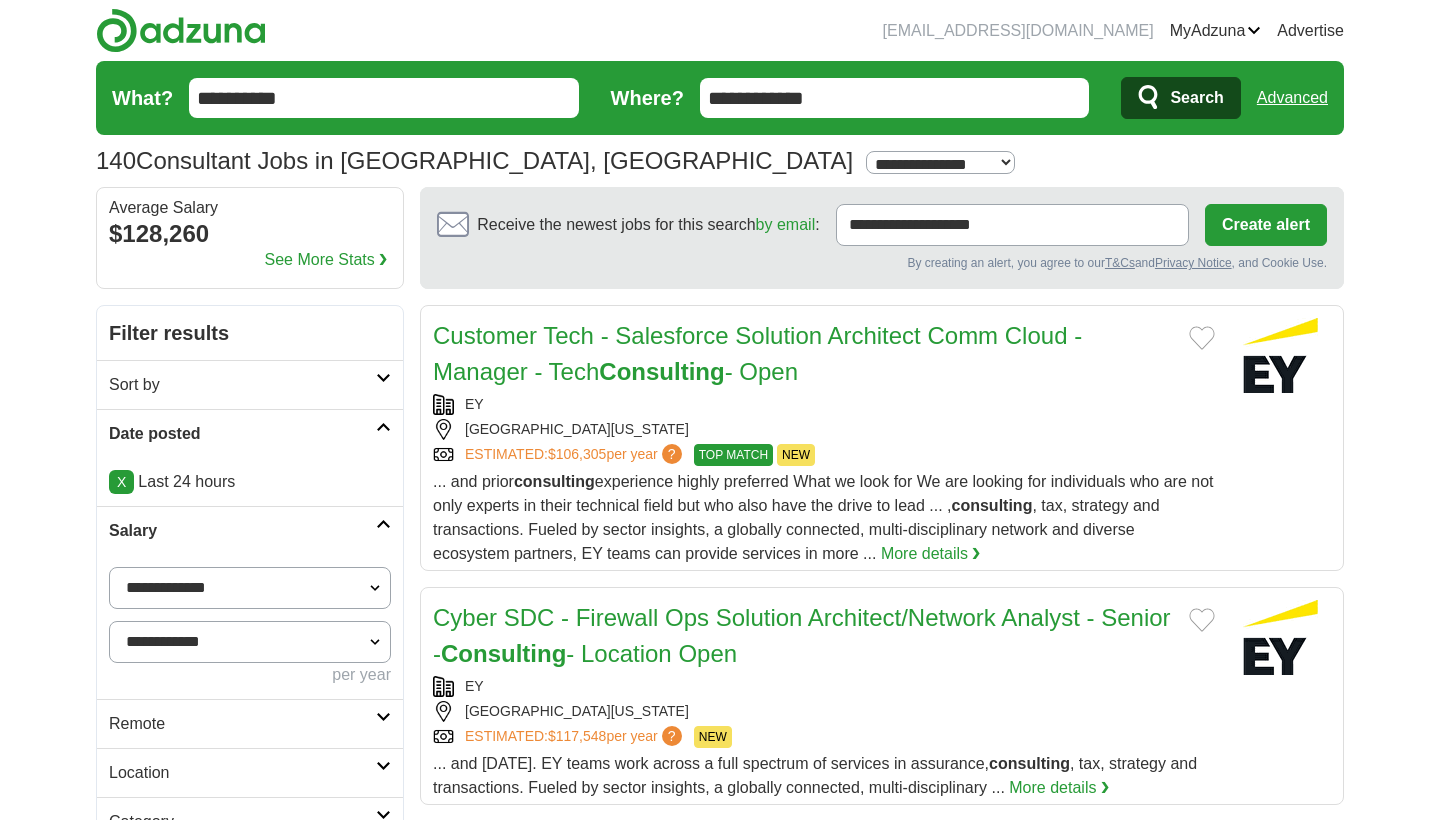 scroll, scrollTop: 0, scrollLeft: 0, axis: both 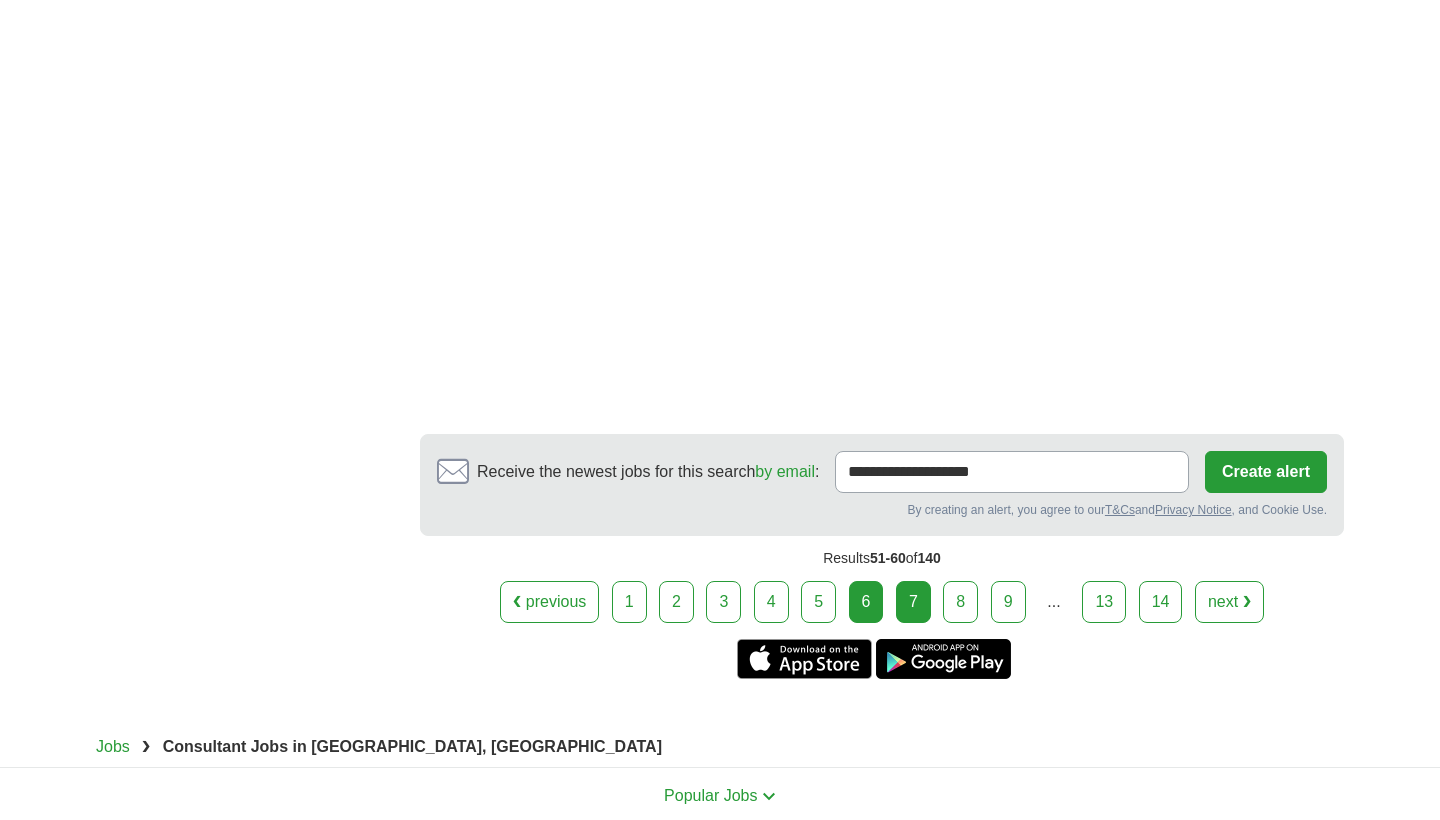 click on "7" at bounding box center [913, 602] 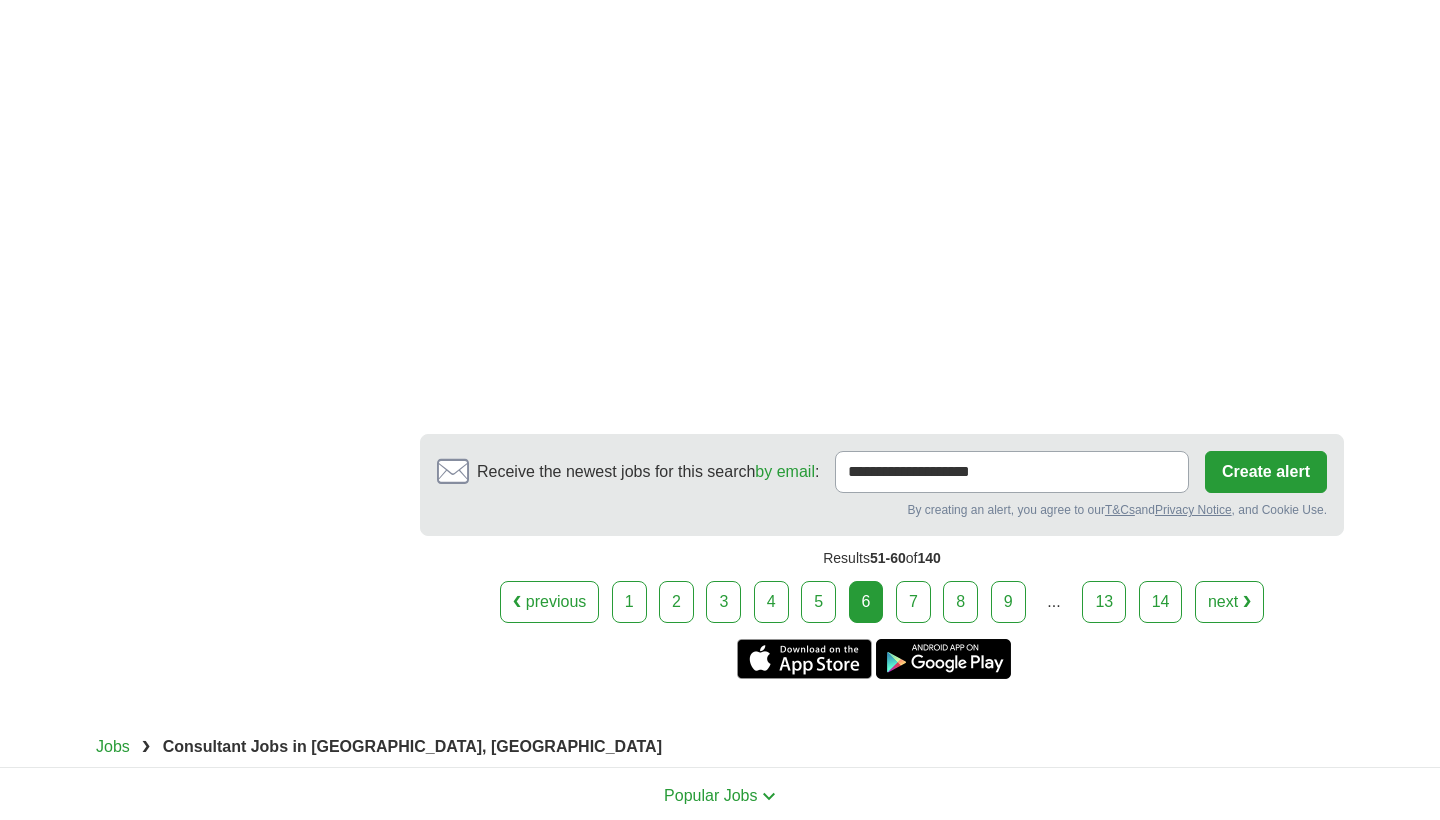 click on "Jobs
❯
Consultant Jobs in [GEOGRAPHIC_DATA], [GEOGRAPHIC_DATA]" at bounding box center (720, 743) 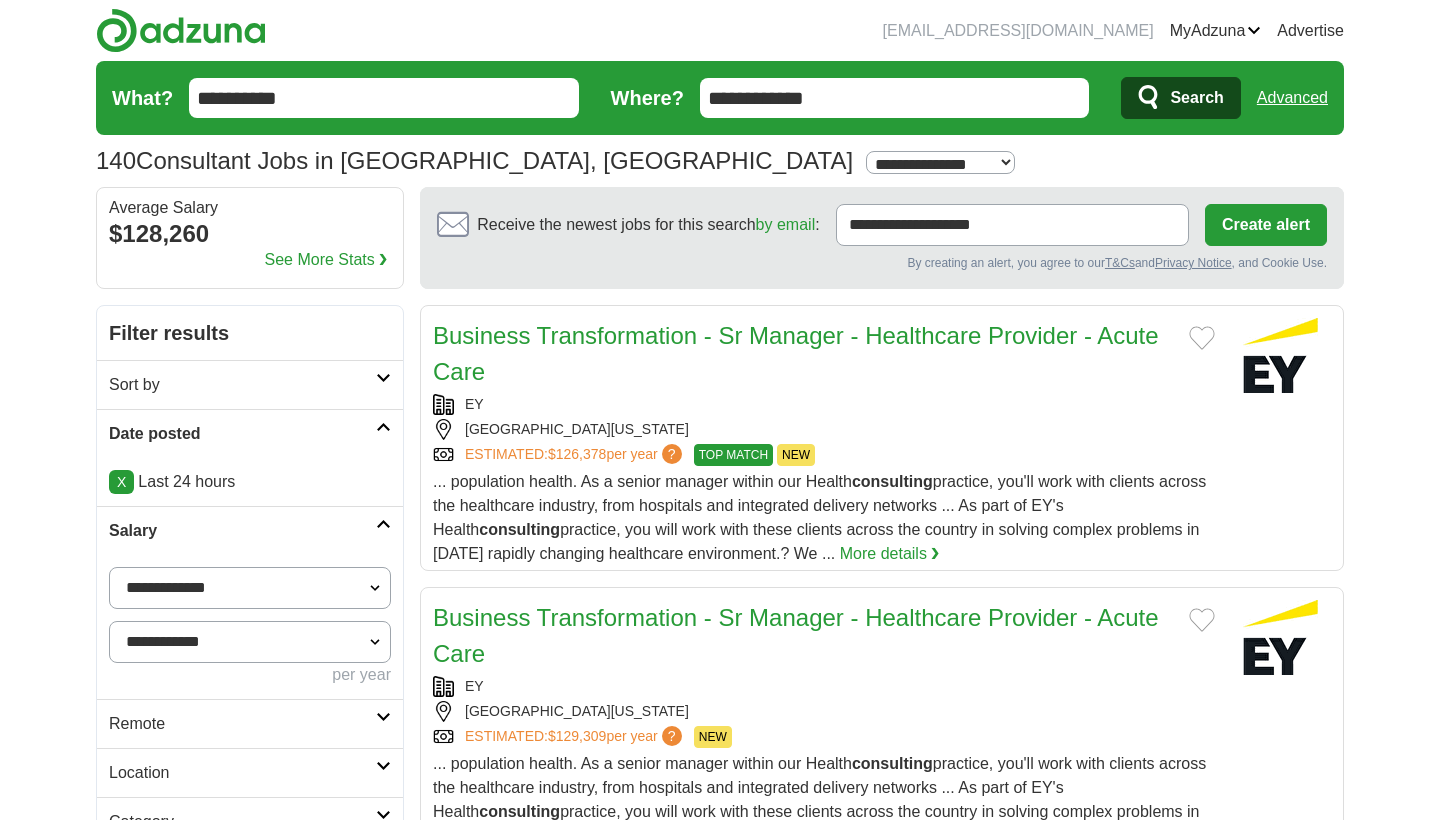 scroll, scrollTop: 0, scrollLeft: 0, axis: both 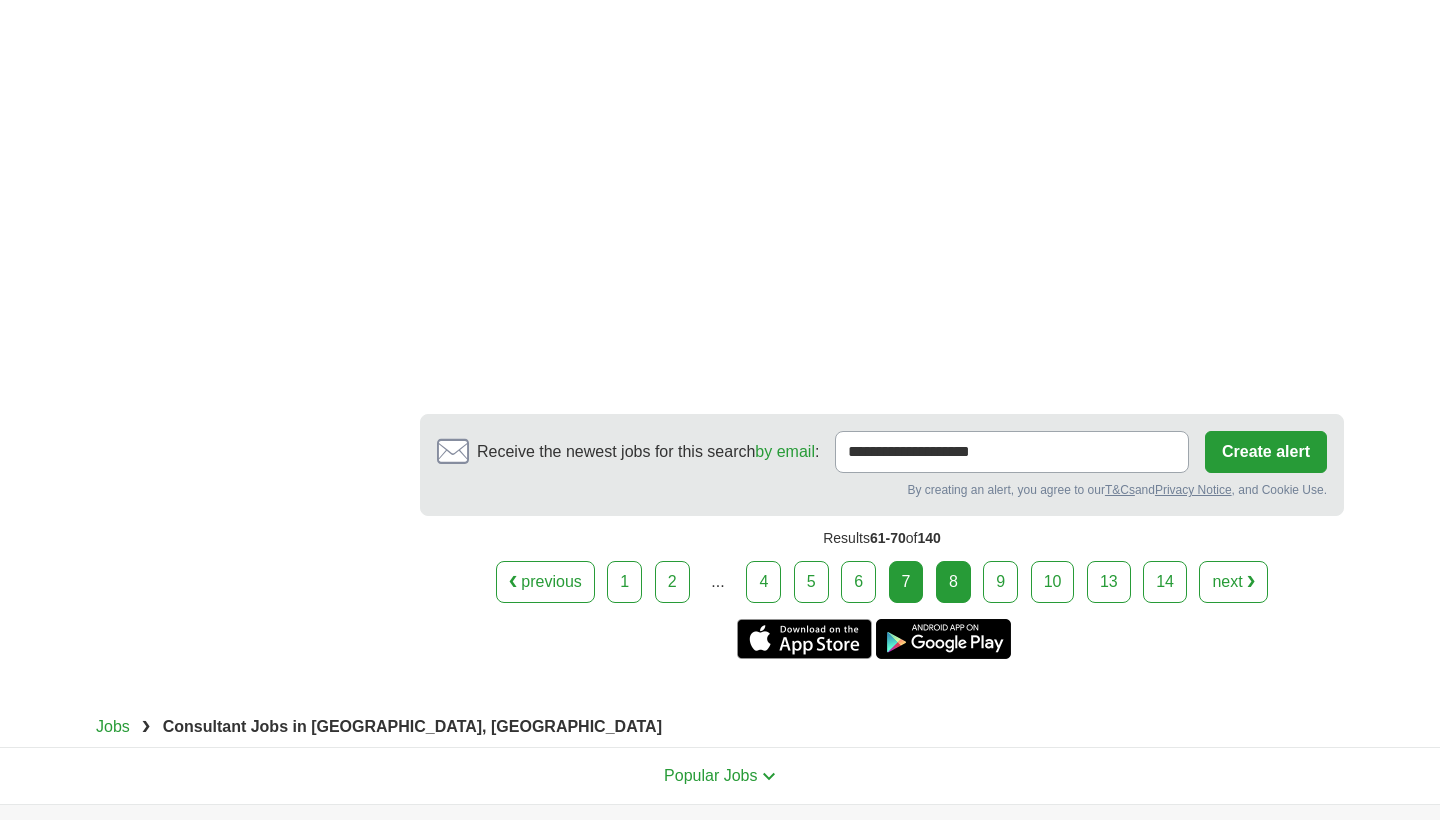 click on "8" at bounding box center (953, 582) 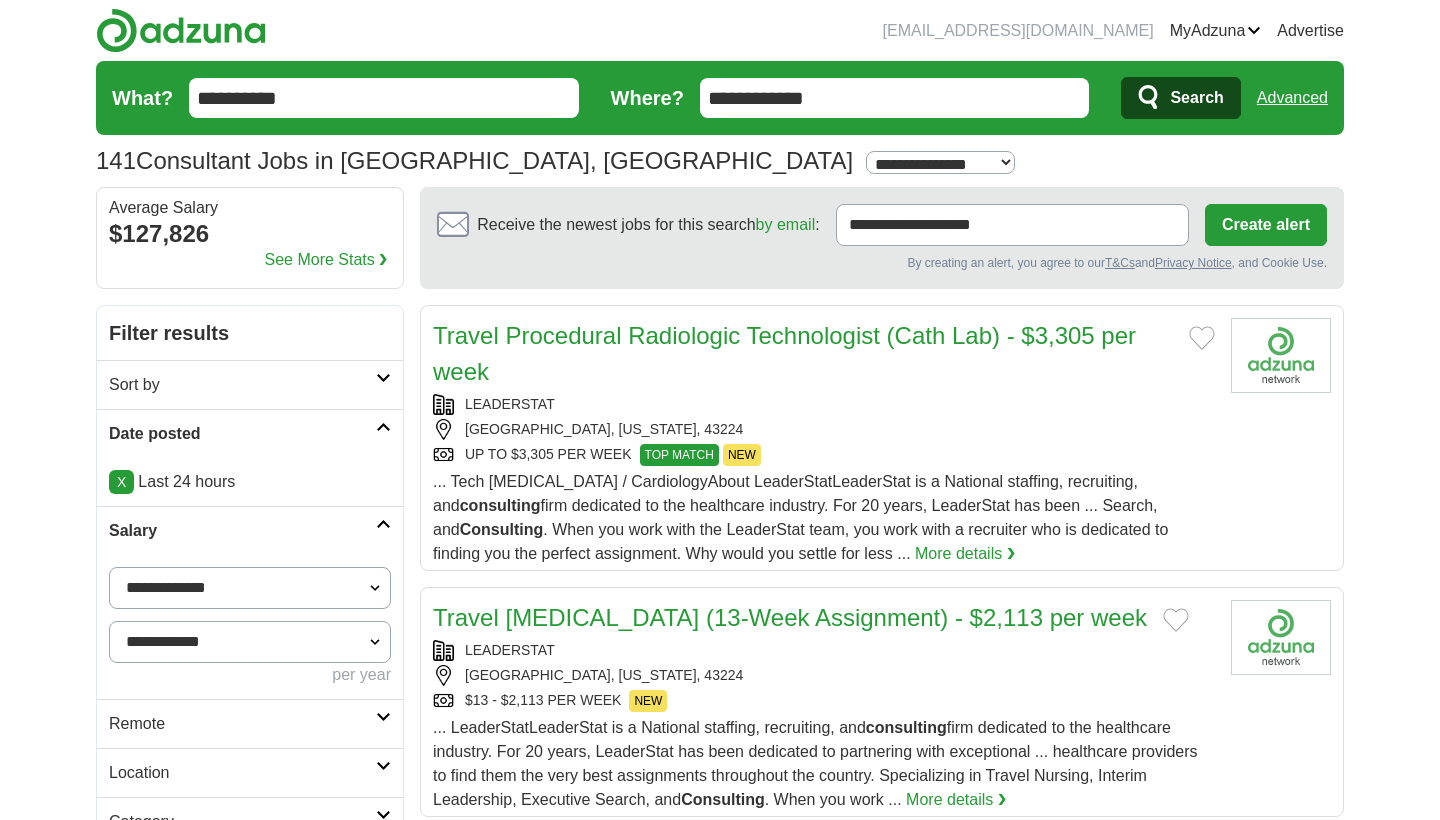 scroll, scrollTop: 0, scrollLeft: 0, axis: both 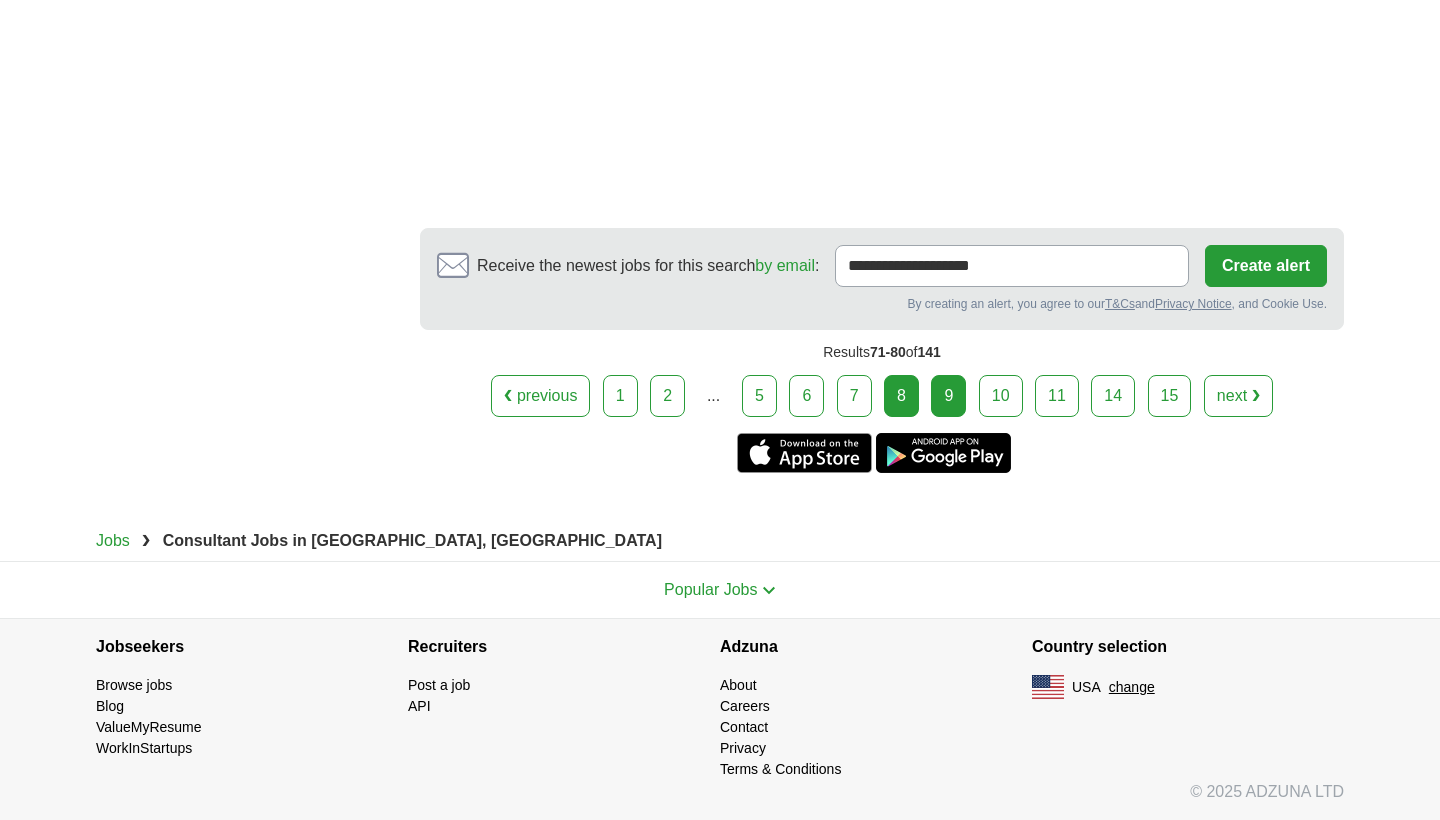 click on "9" at bounding box center (948, 396) 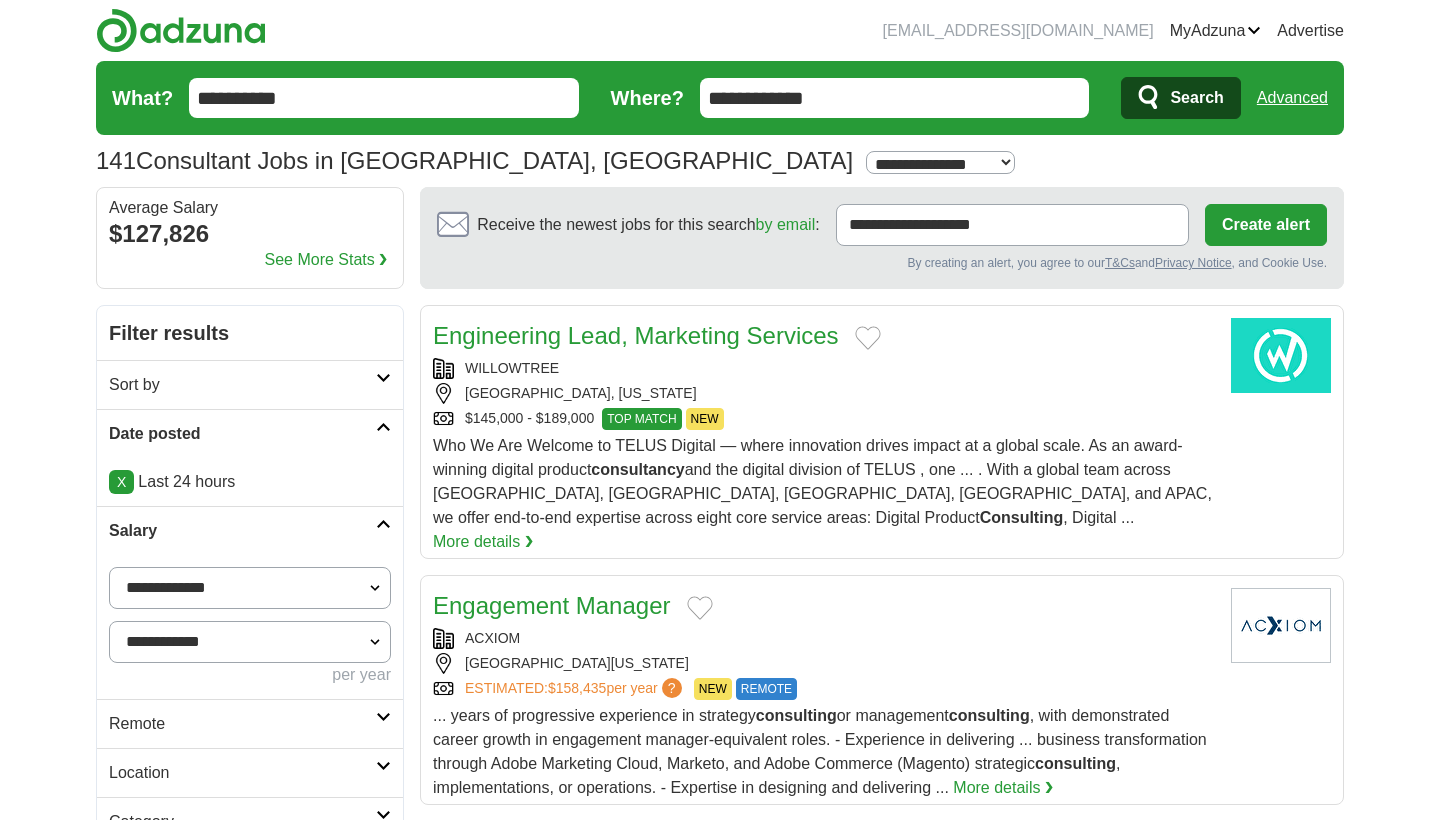 scroll, scrollTop: 0, scrollLeft: 0, axis: both 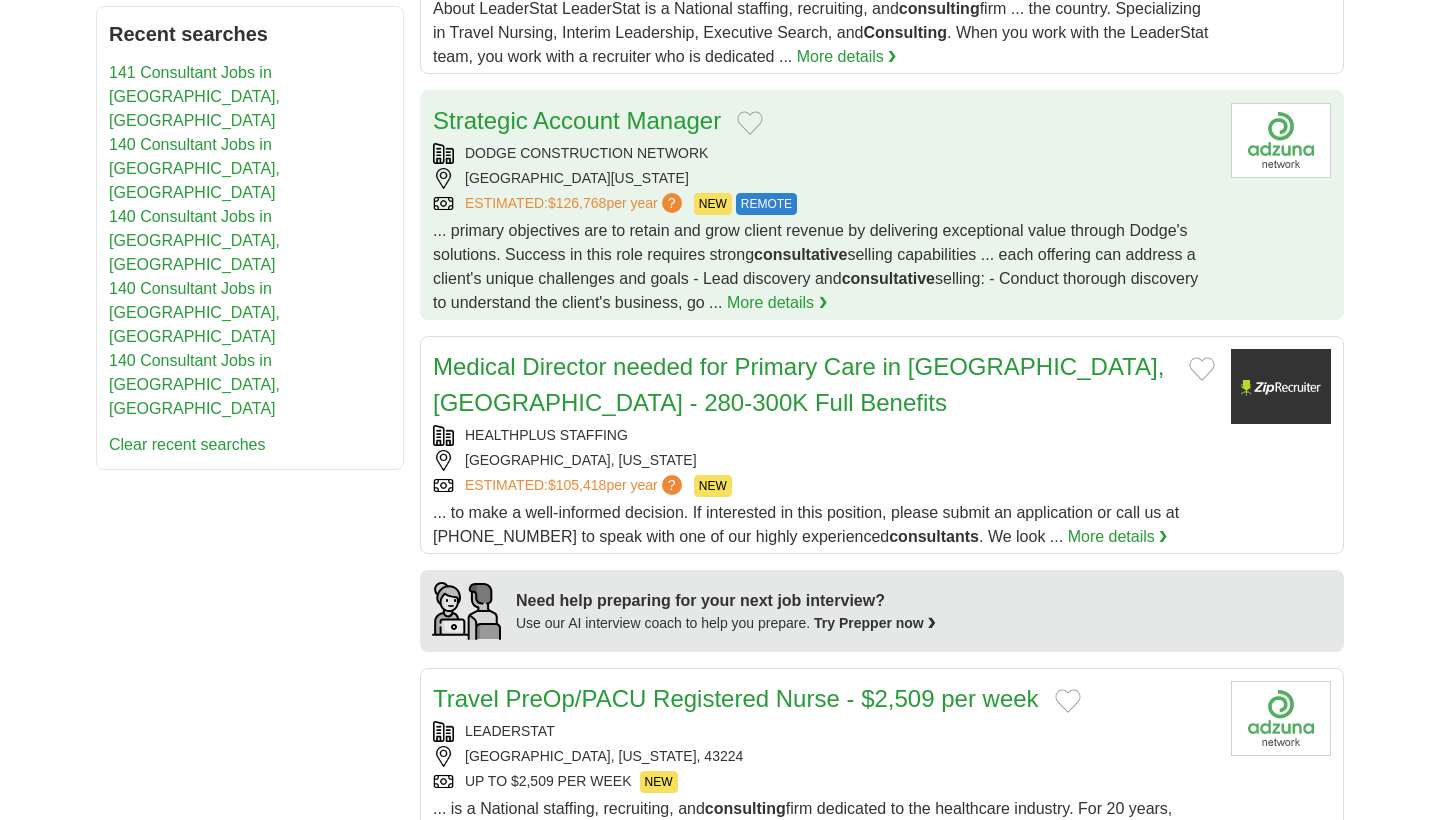 click on "DODGE CONSTRUCTION NETWORK" at bounding box center (824, 153) 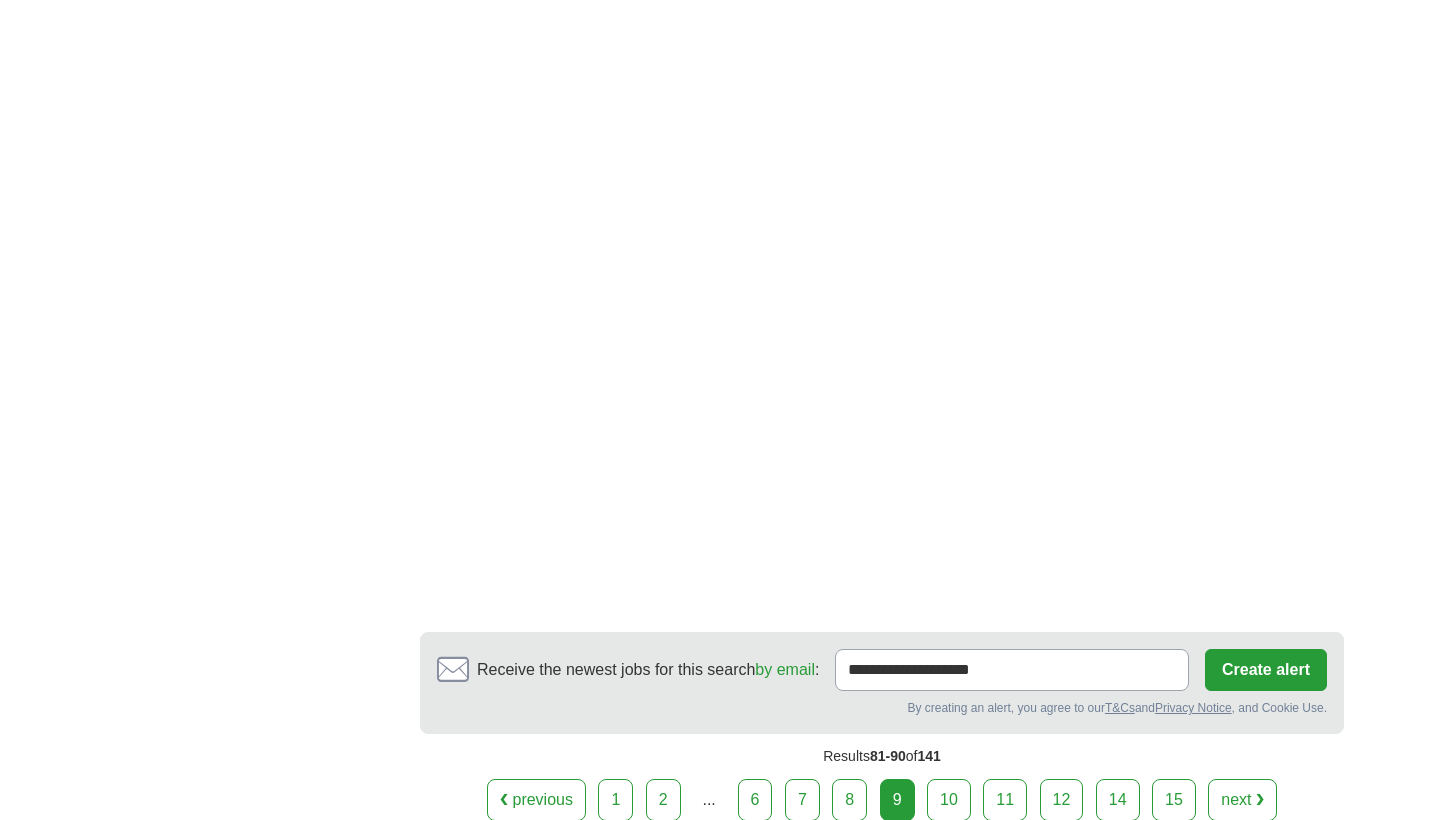 scroll, scrollTop: 3831, scrollLeft: 0, axis: vertical 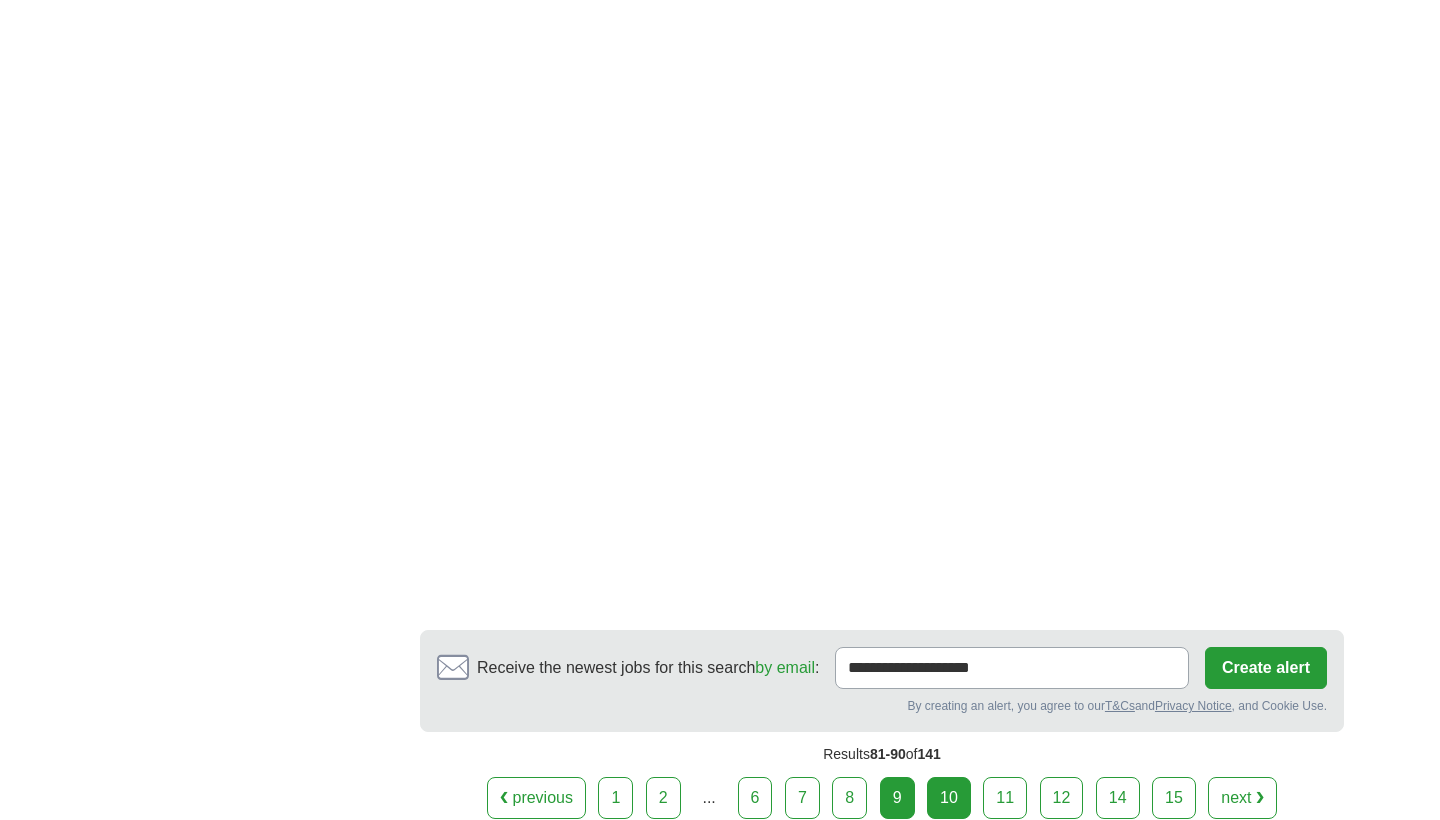 click on "10" at bounding box center (949, 798) 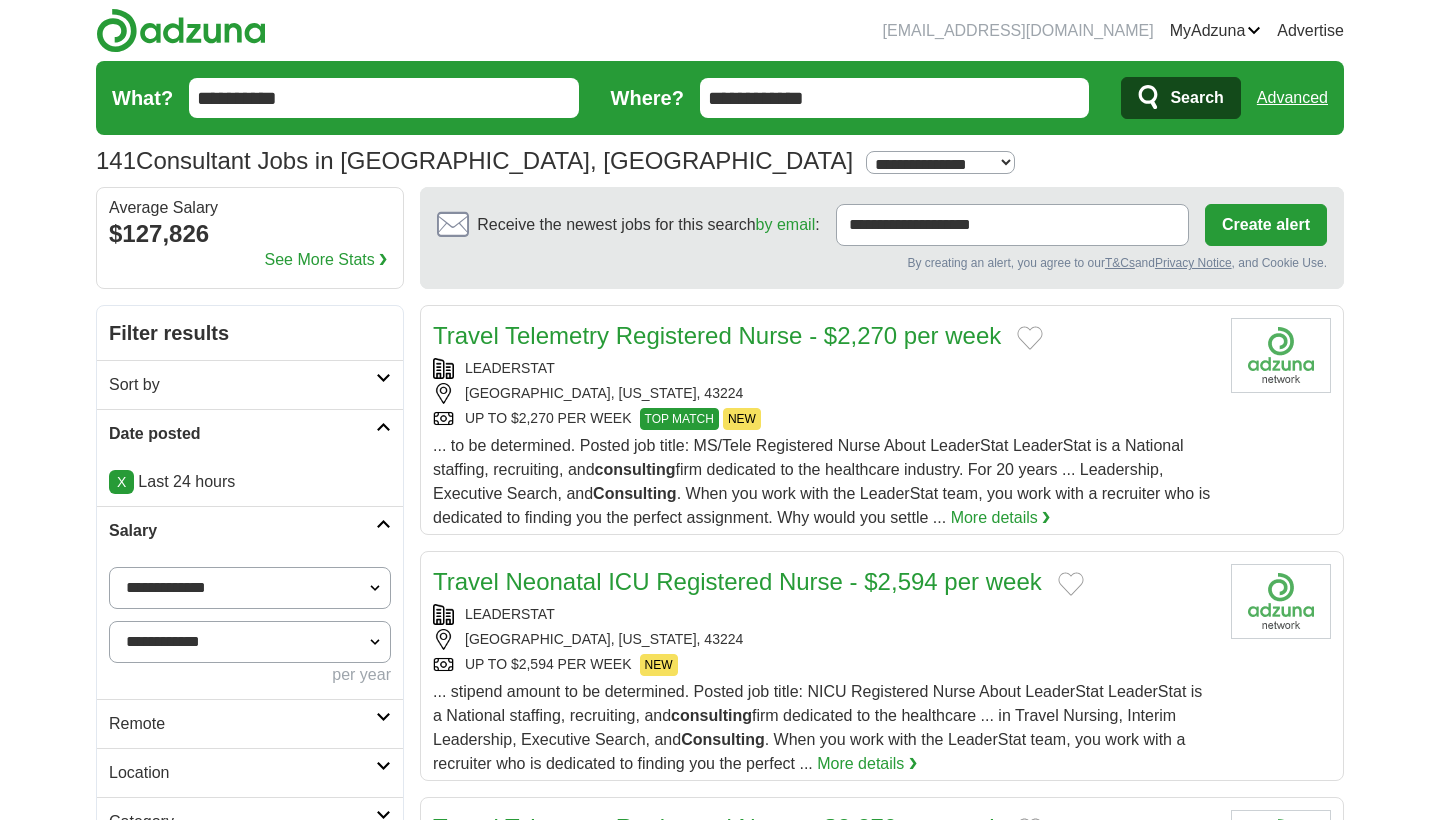 scroll, scrollTop: 0, scrollLeft: 0, axis: both 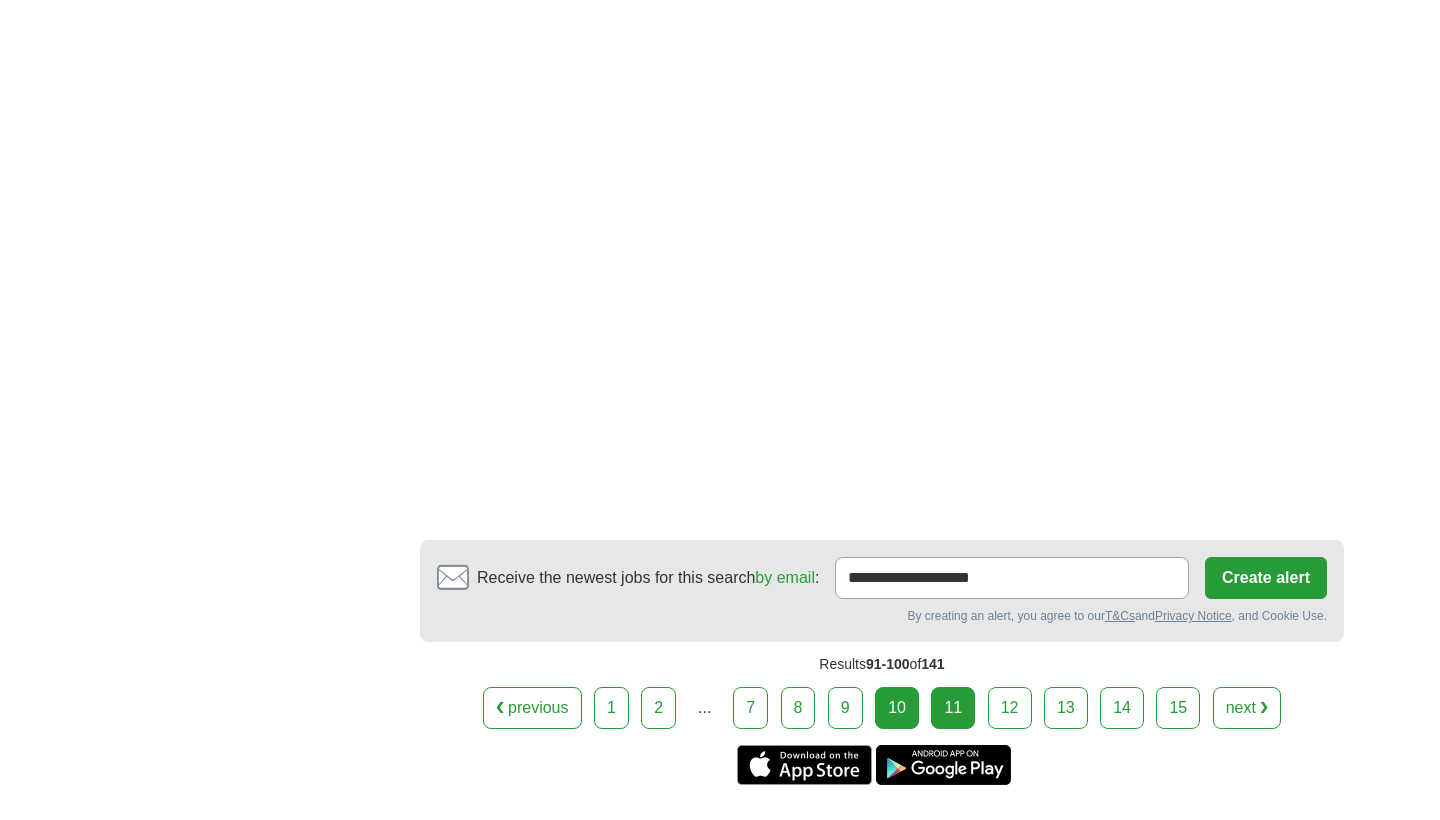 click on "11" at bounding box center [953, 708] 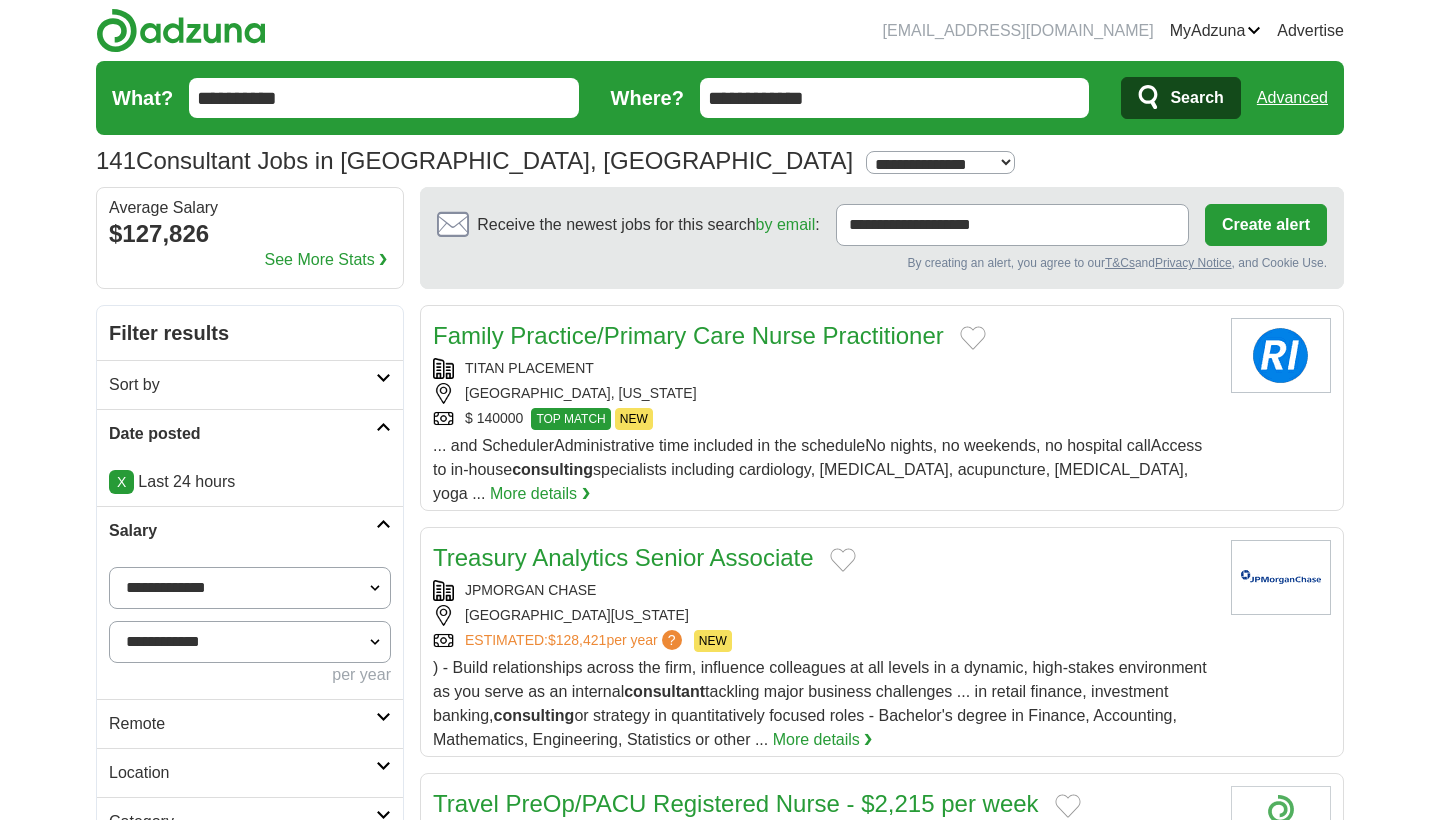 scroll, scrollTop: 0, scrollLeft: 0, axis: both 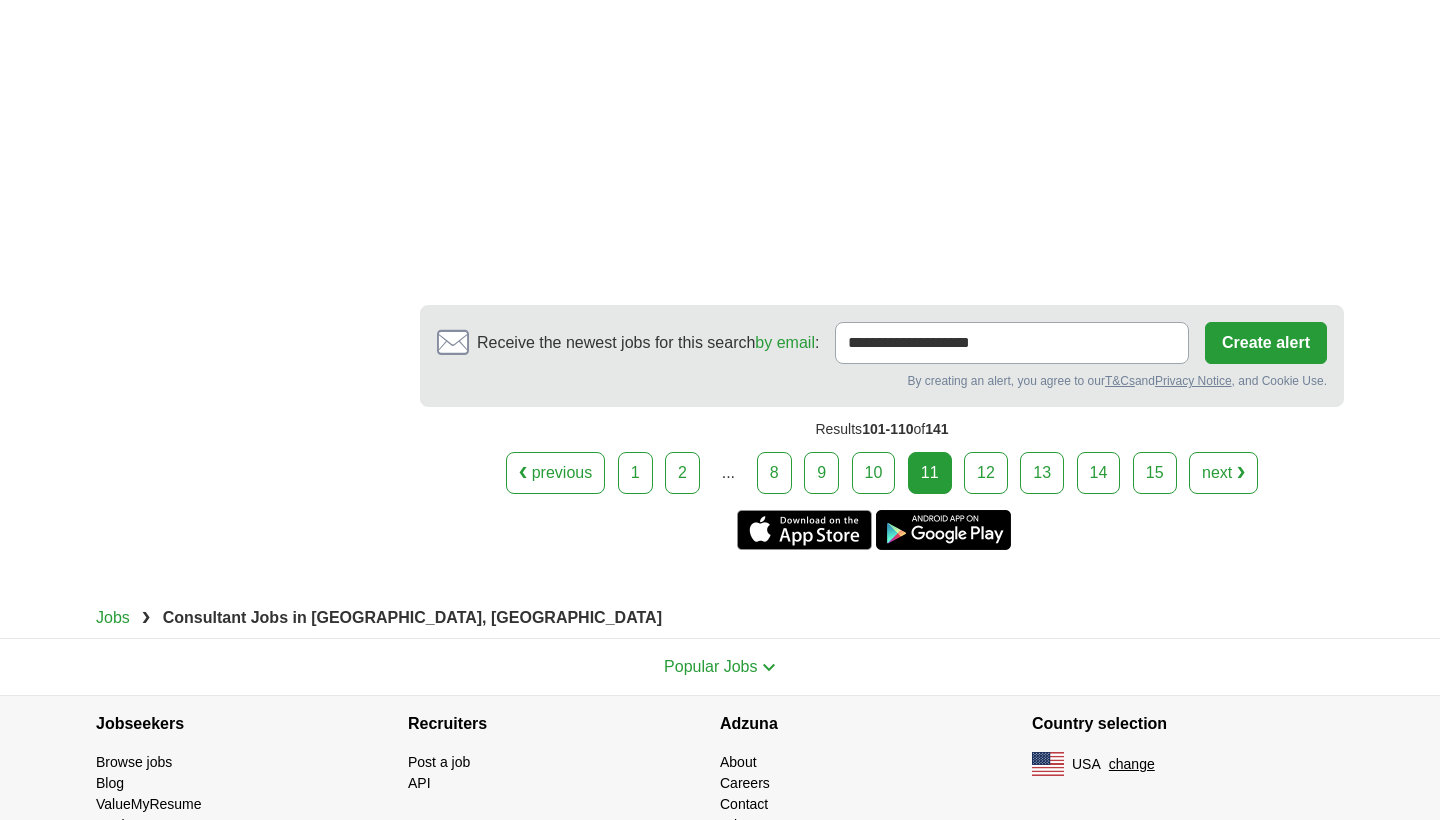 click on "Family Practice/Primary Care Nurse Practitioner
TITAN PLACEMENT
COLUMBUS, OHIO
$ 140000
TOP MATCH NEW
TOP MATCH NEW
...  and SchedulerAdministrative time included in the scheduleNo nights, no weekends, no hospital callAccess to in-house  consulting  specialists including cardiology, podiatry, acupuncture, tai chi, yoga ..." at bounding box center (882, -1314) 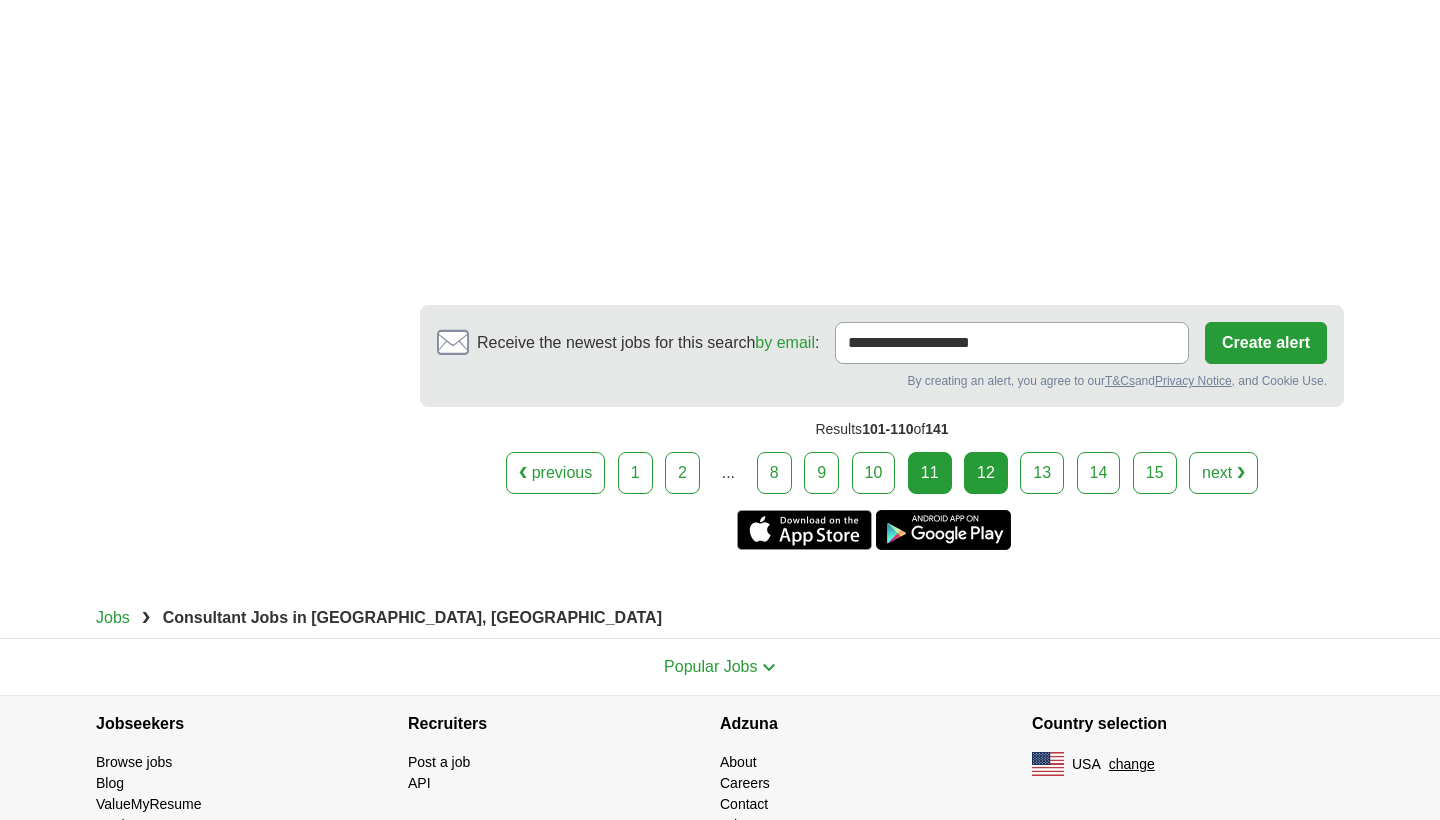 click on "12" at bounding box center (986, 473) 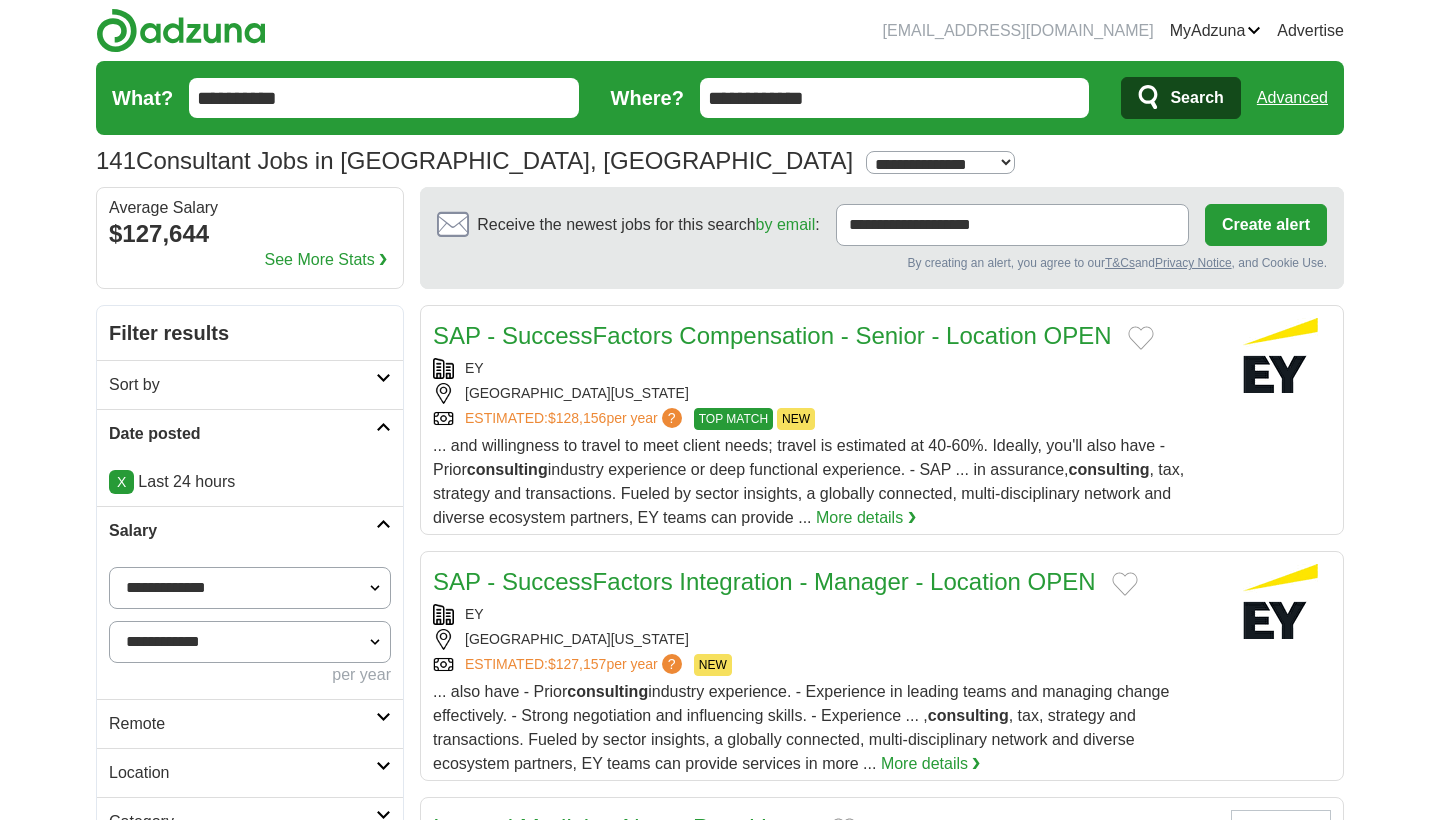 scroll, scrollTop: 0, scrollLeft: 0, axis: both 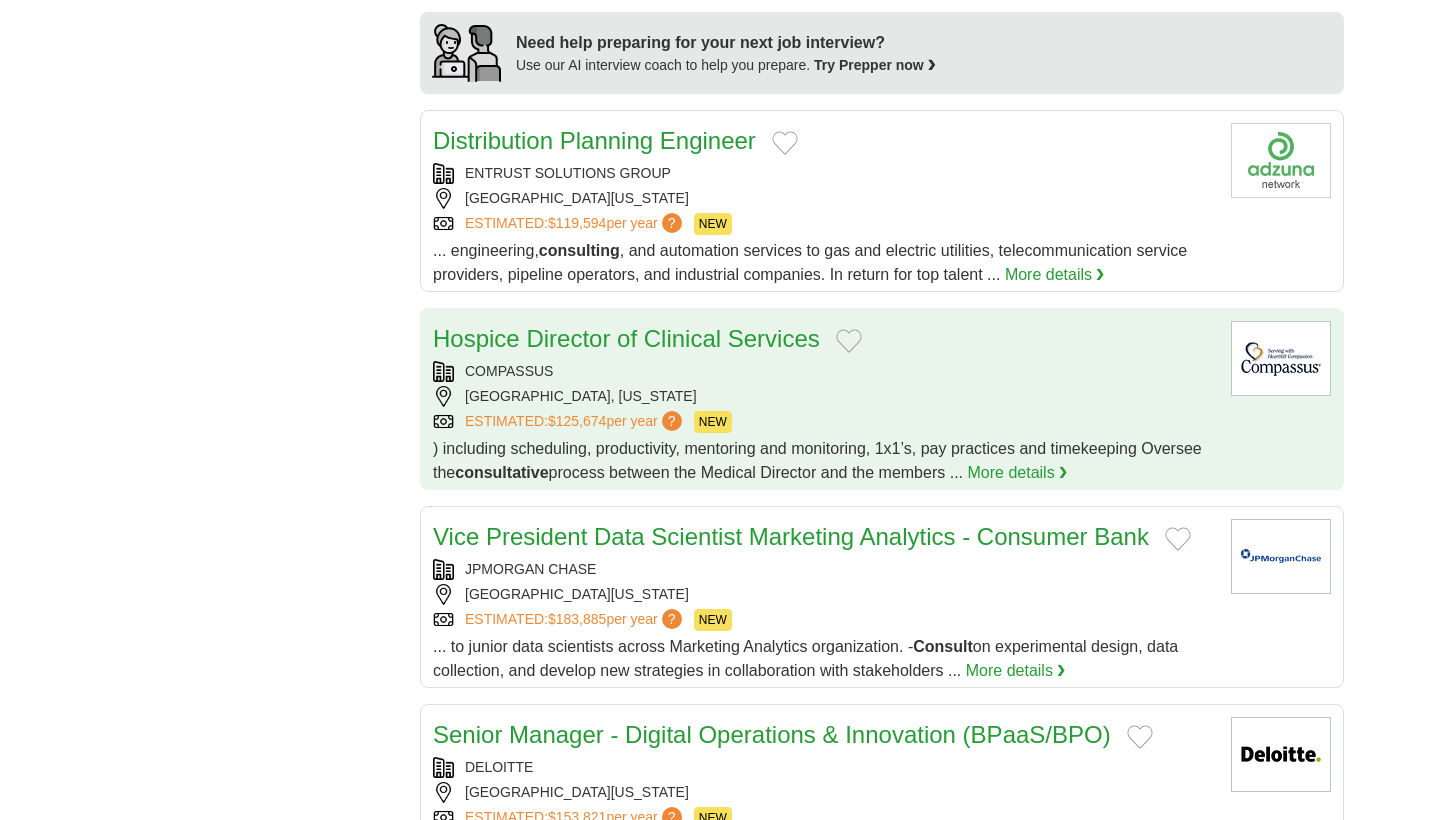 click on "COMPASSUS" at bounding box center (824, 371) 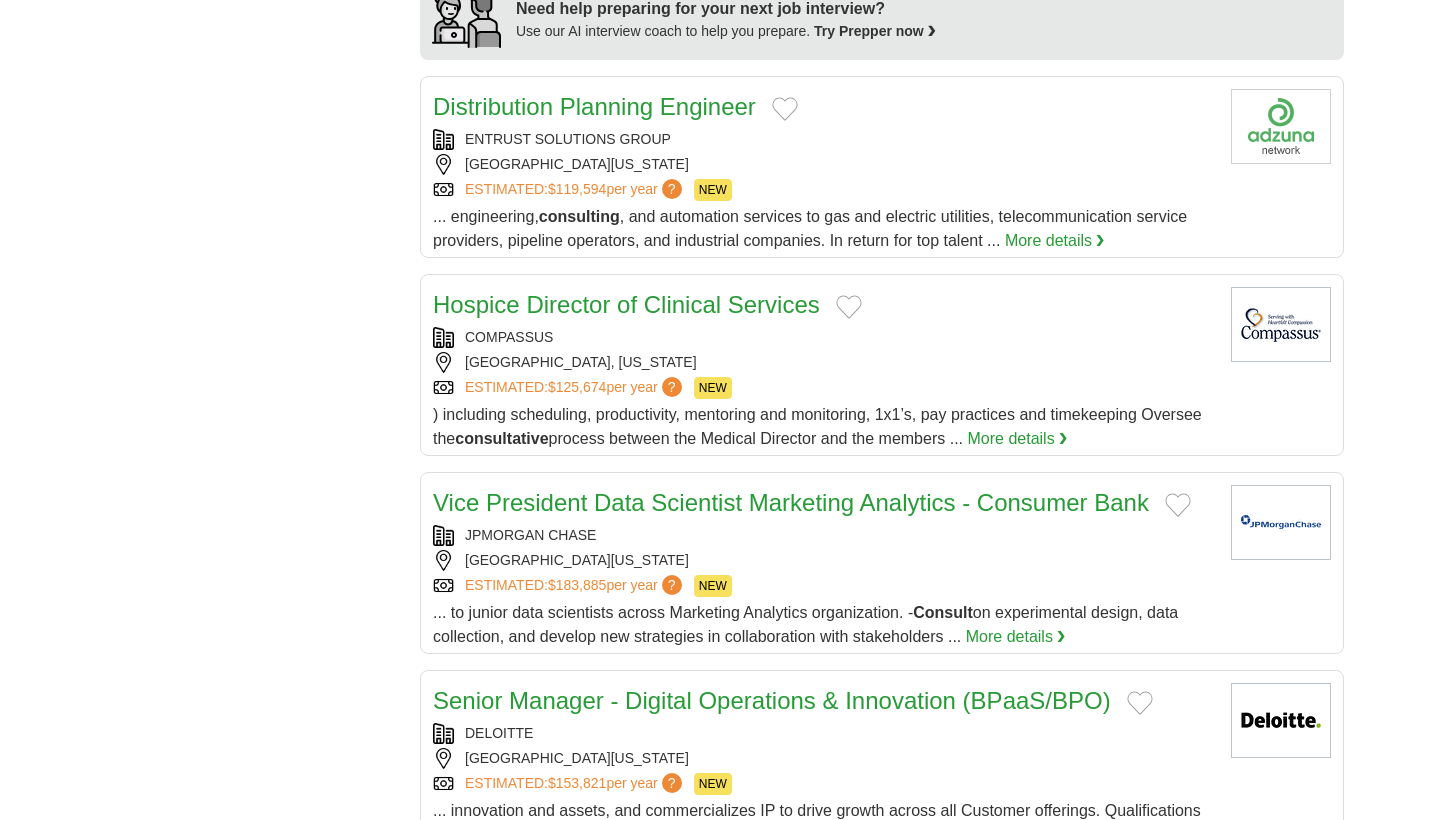 scroll, scrollTop: 1867, scrollLeft: 0, axis: vertical 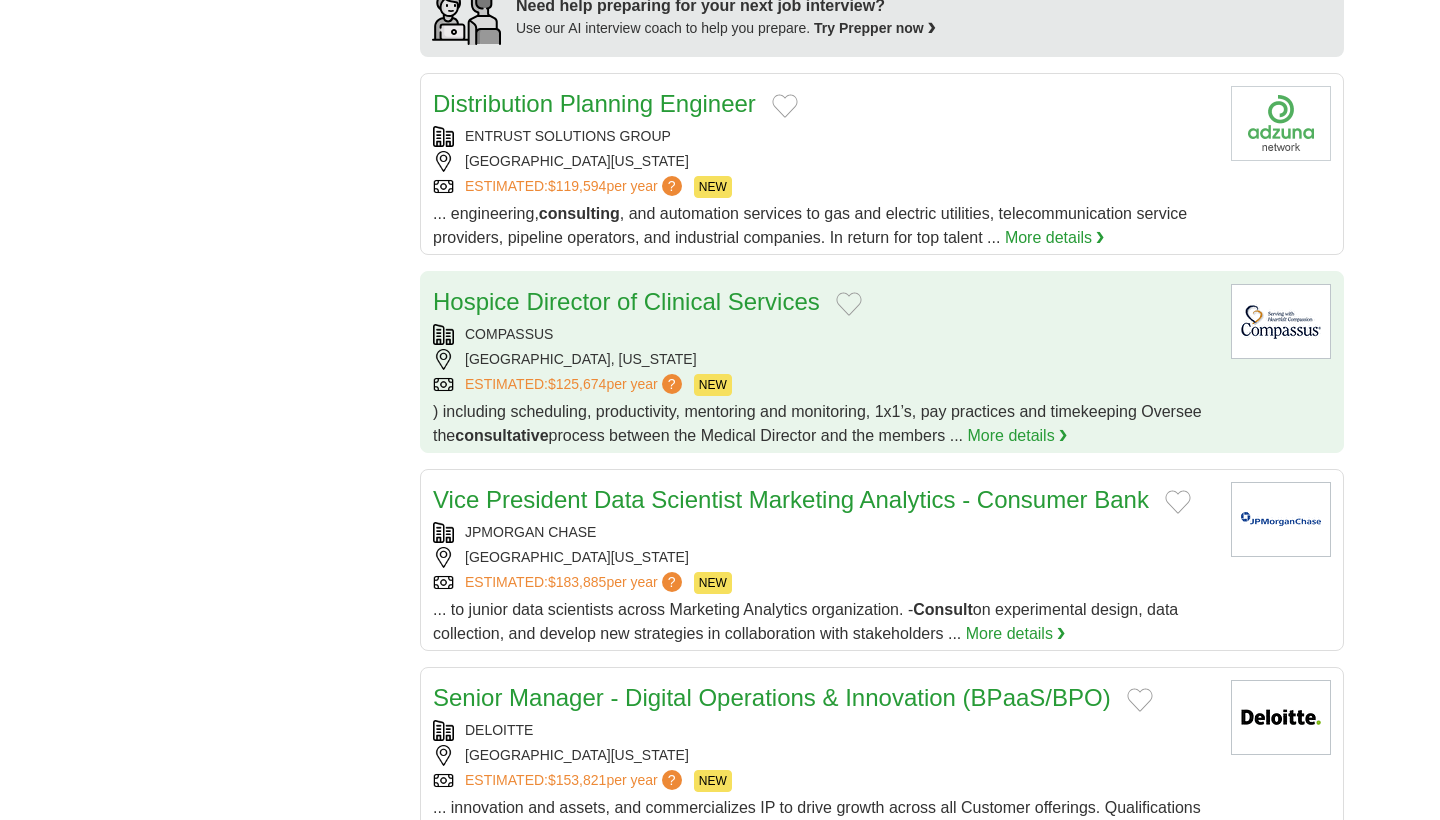 click on "COMPASSUS" at bounding box center (824, 334) 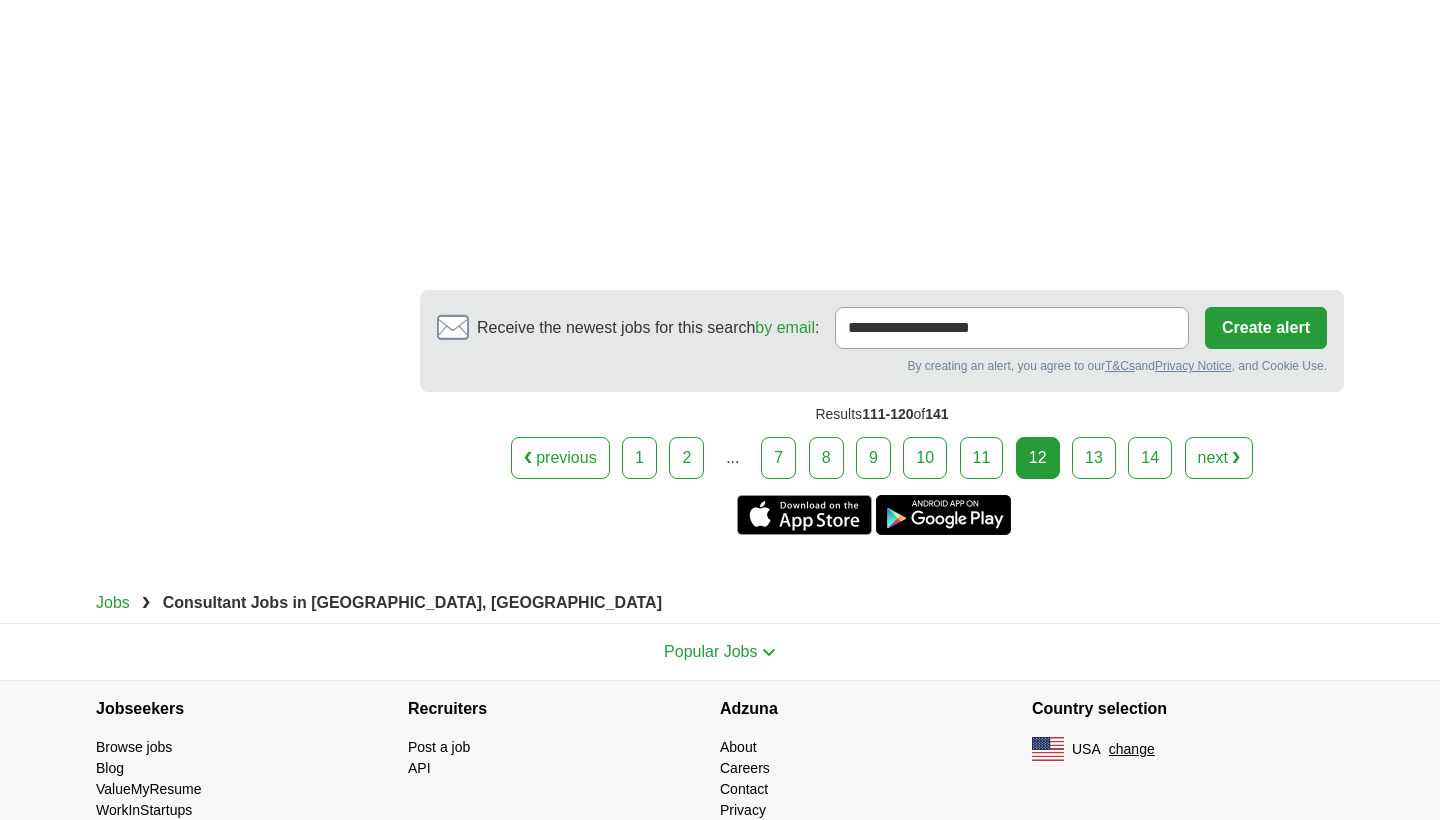 scroll, scrollTop: 3693, scrollLeft: 0, axis: vertical 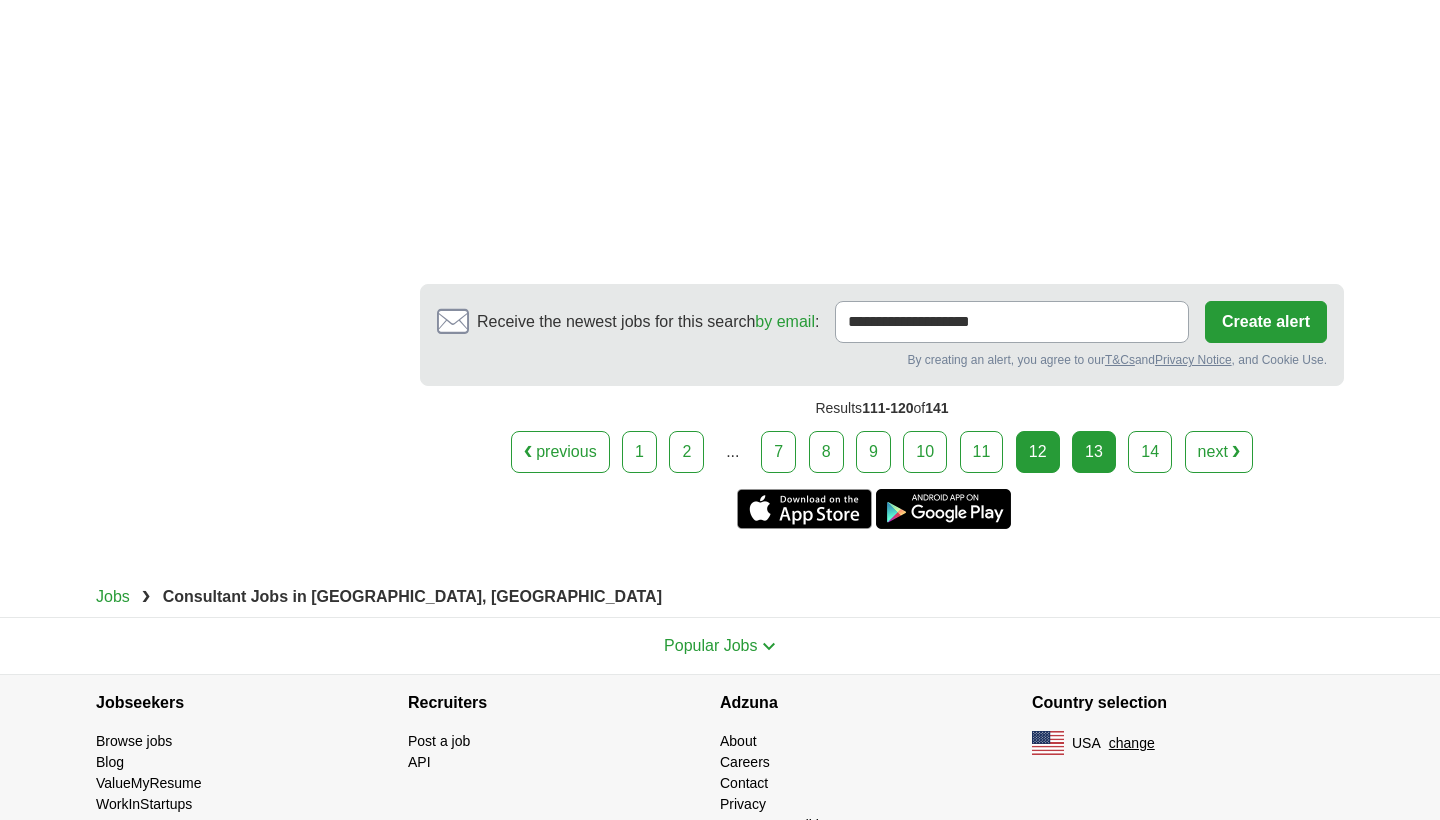 click on "13" at bounding box center (1094, 452) 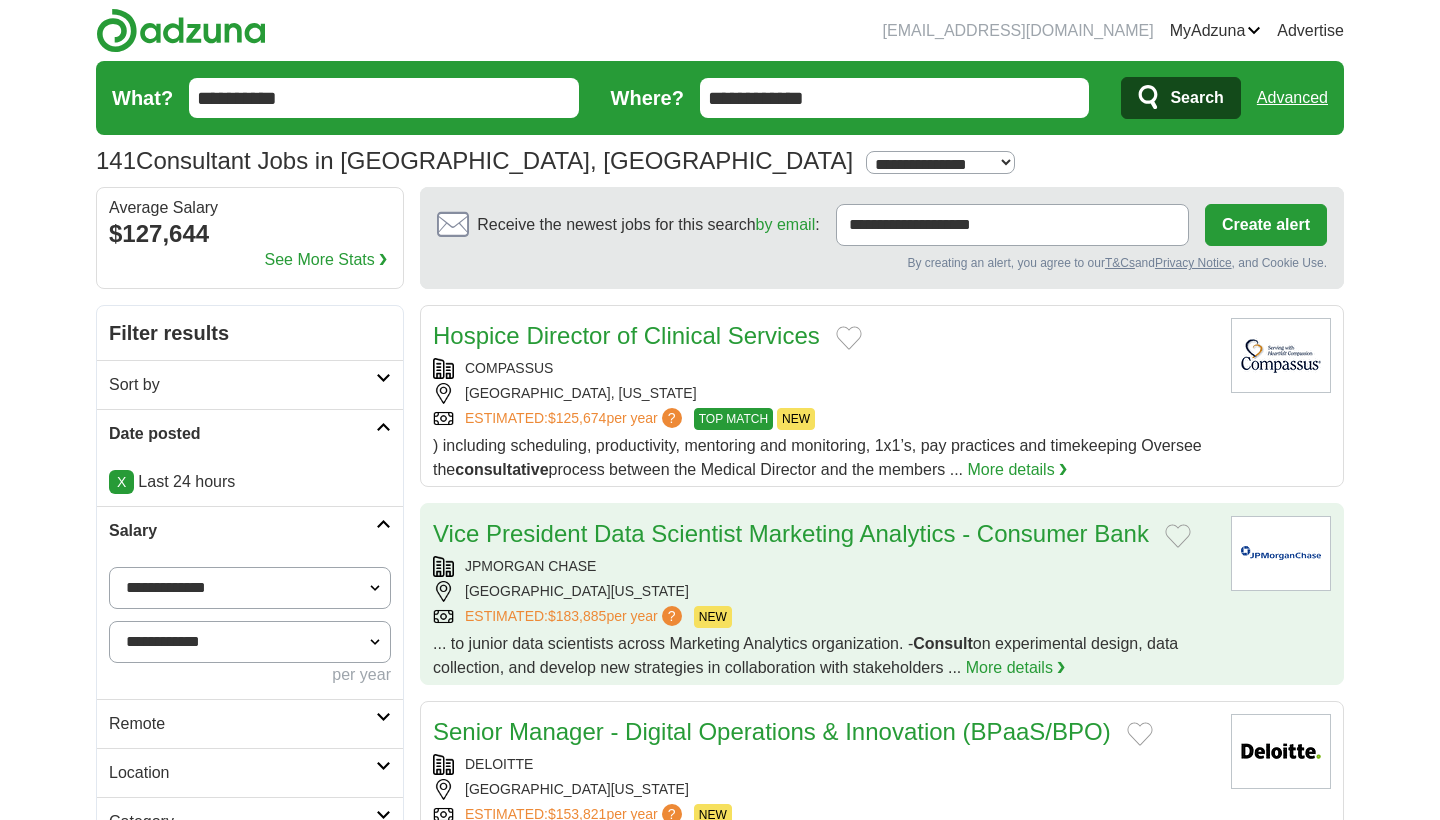 scroll, scrollTop: 0, scrollLeft: 0, axis: both 